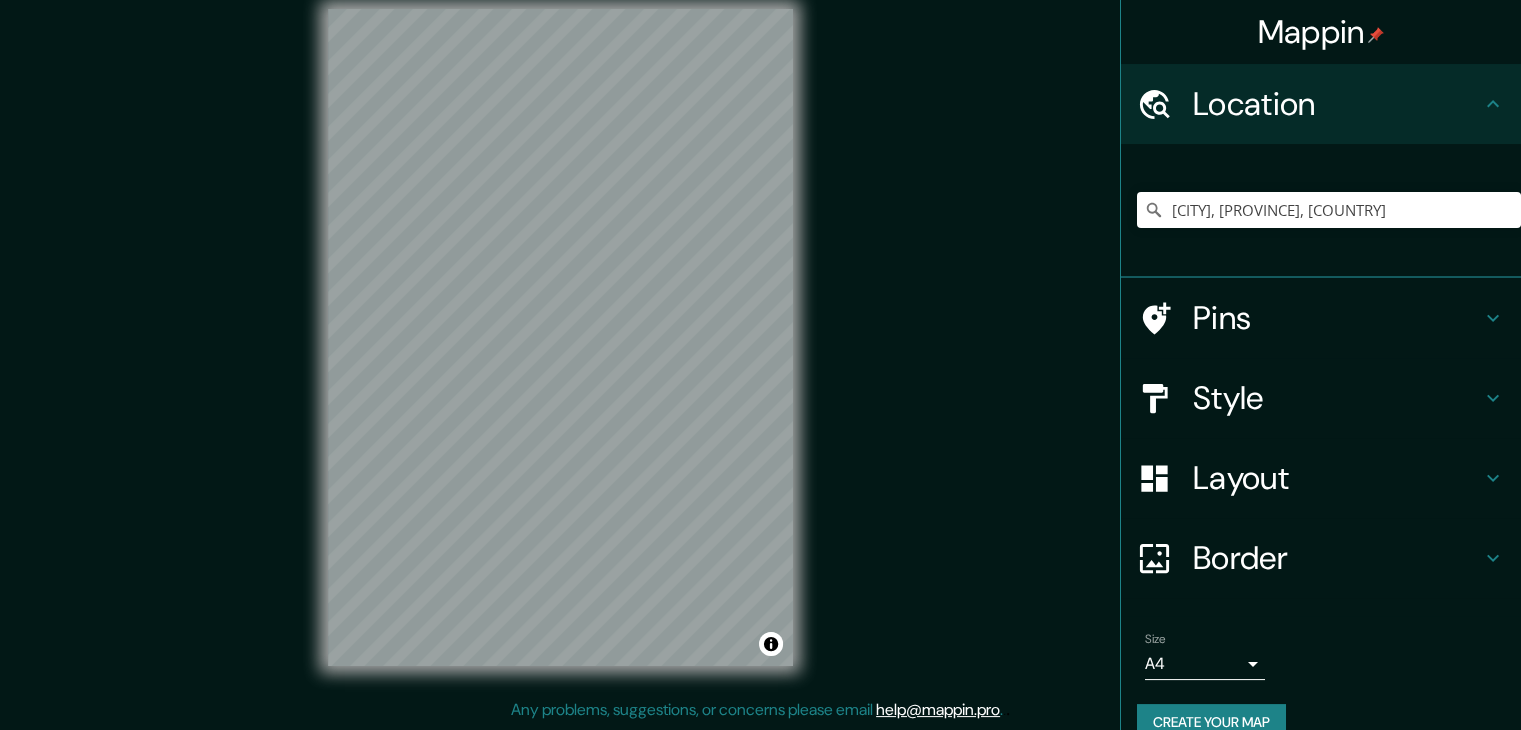 scroll, scrollTop: 23, scrollLeft: 0, axis: vertical 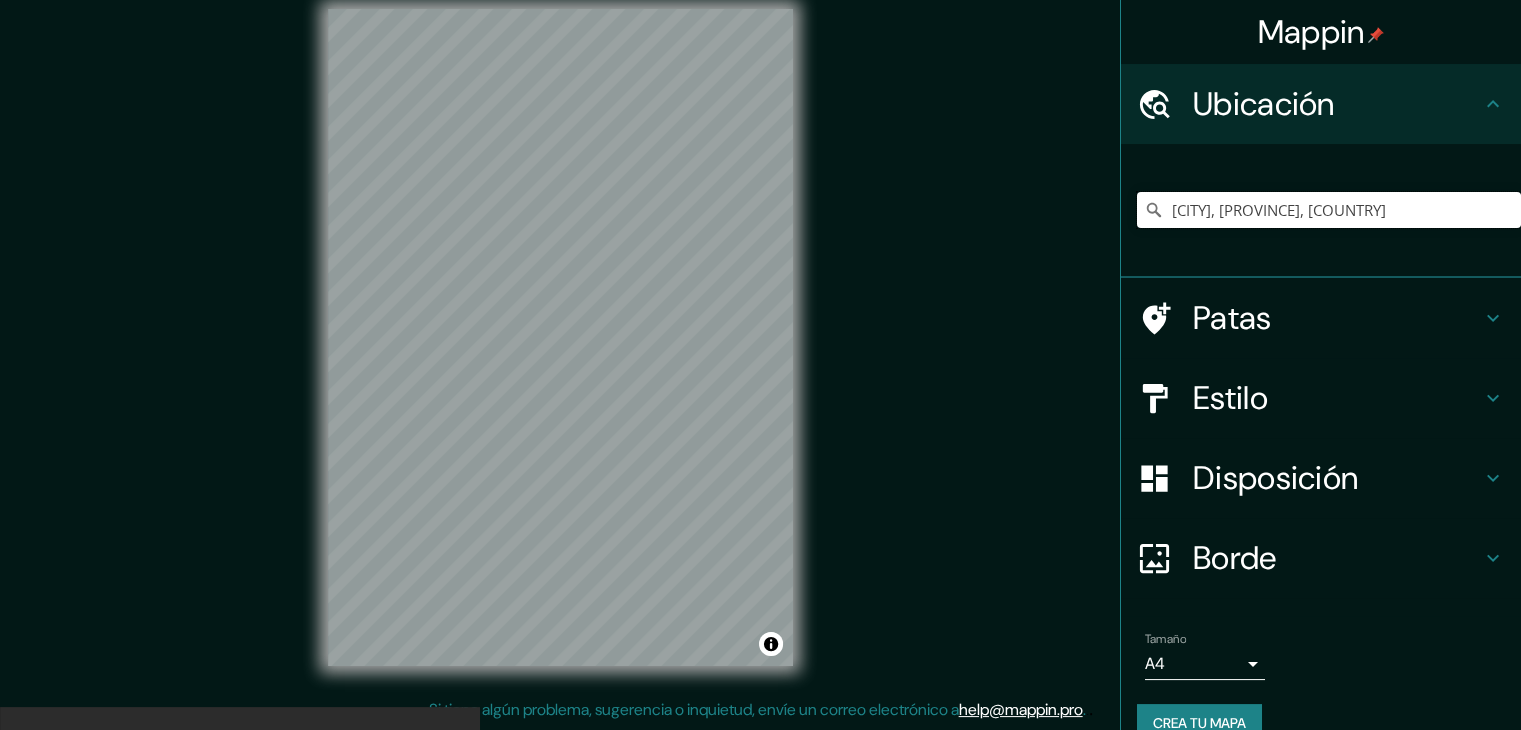 click on "[CITY], [PROVINCE], [COUNTRY]" at bounding box center [1329, 210] 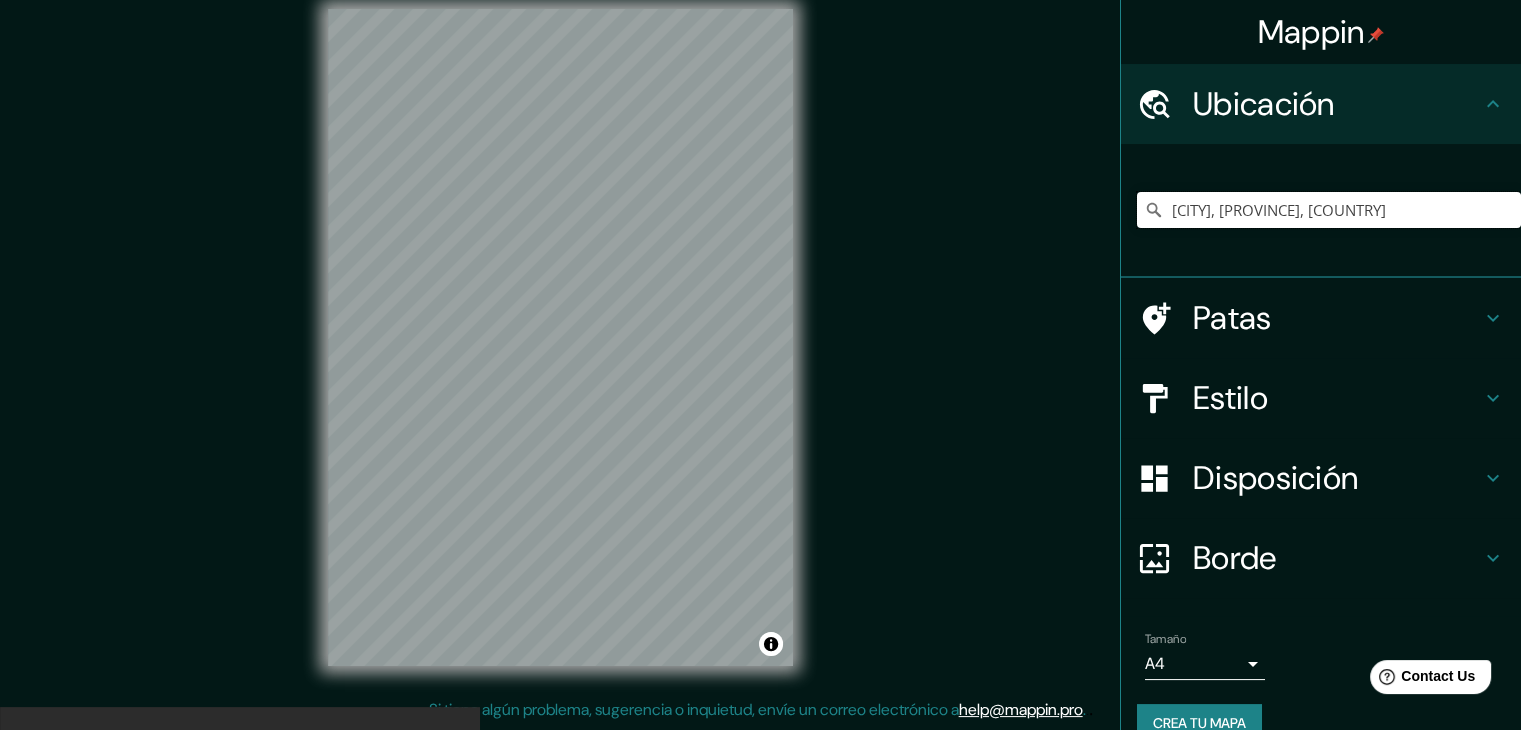 scroll, scrollTop: 0, scrollLeft: 0, axis: both 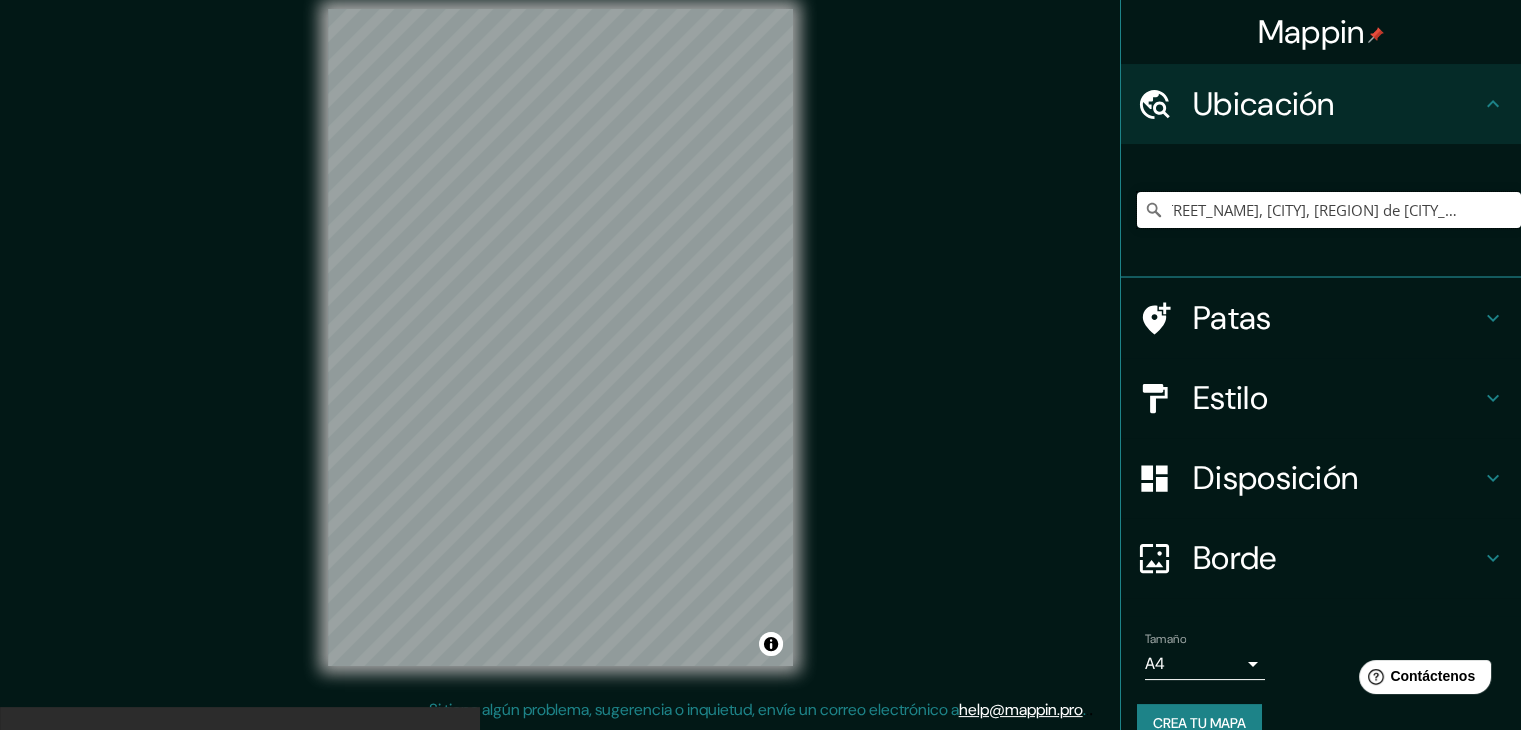 drag, startPoint x: 1470, startPoint y: 217, endPoint x: 1219, endPoint y: 261, distance: 254.8274 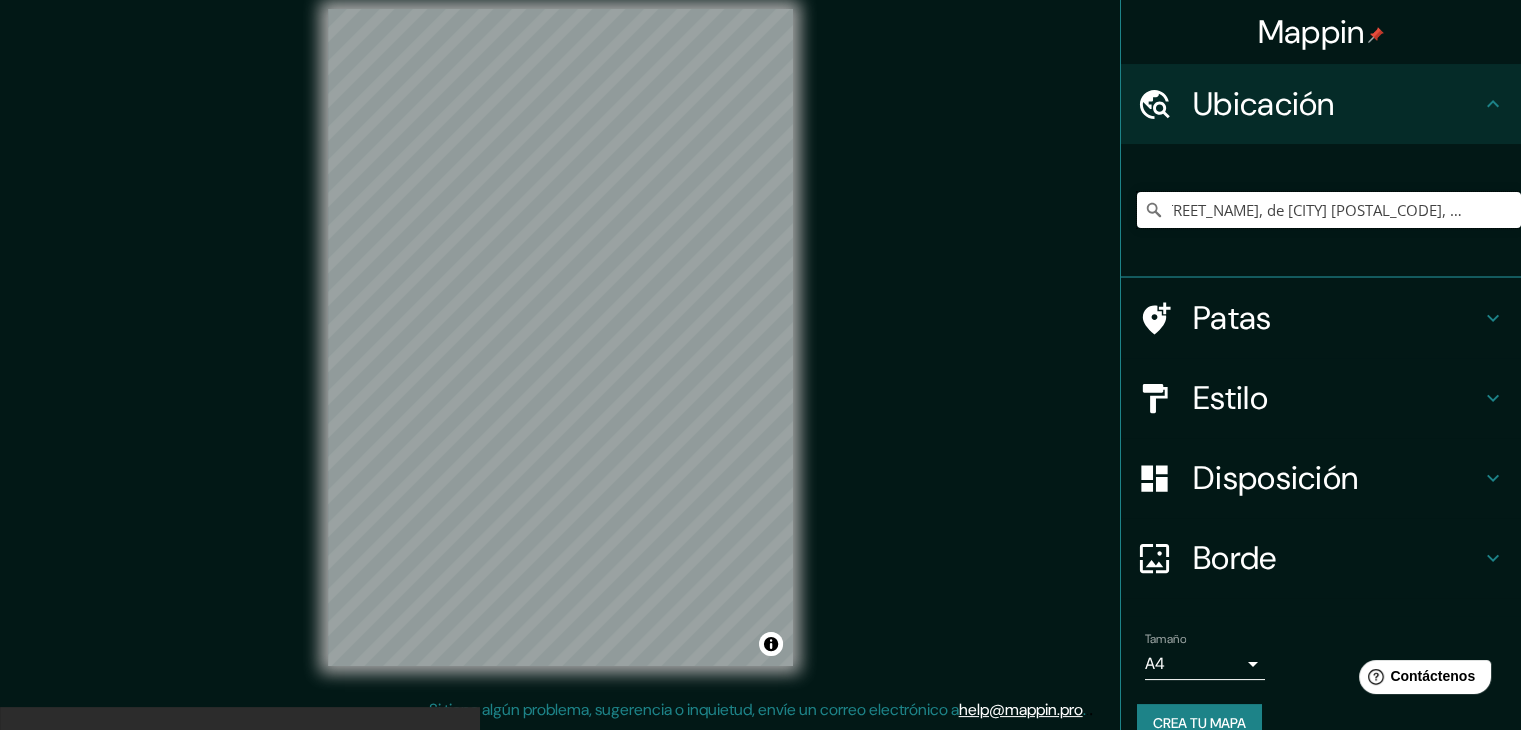 scroll, scrollTop: 0, scrollLeft: 0, axis: both 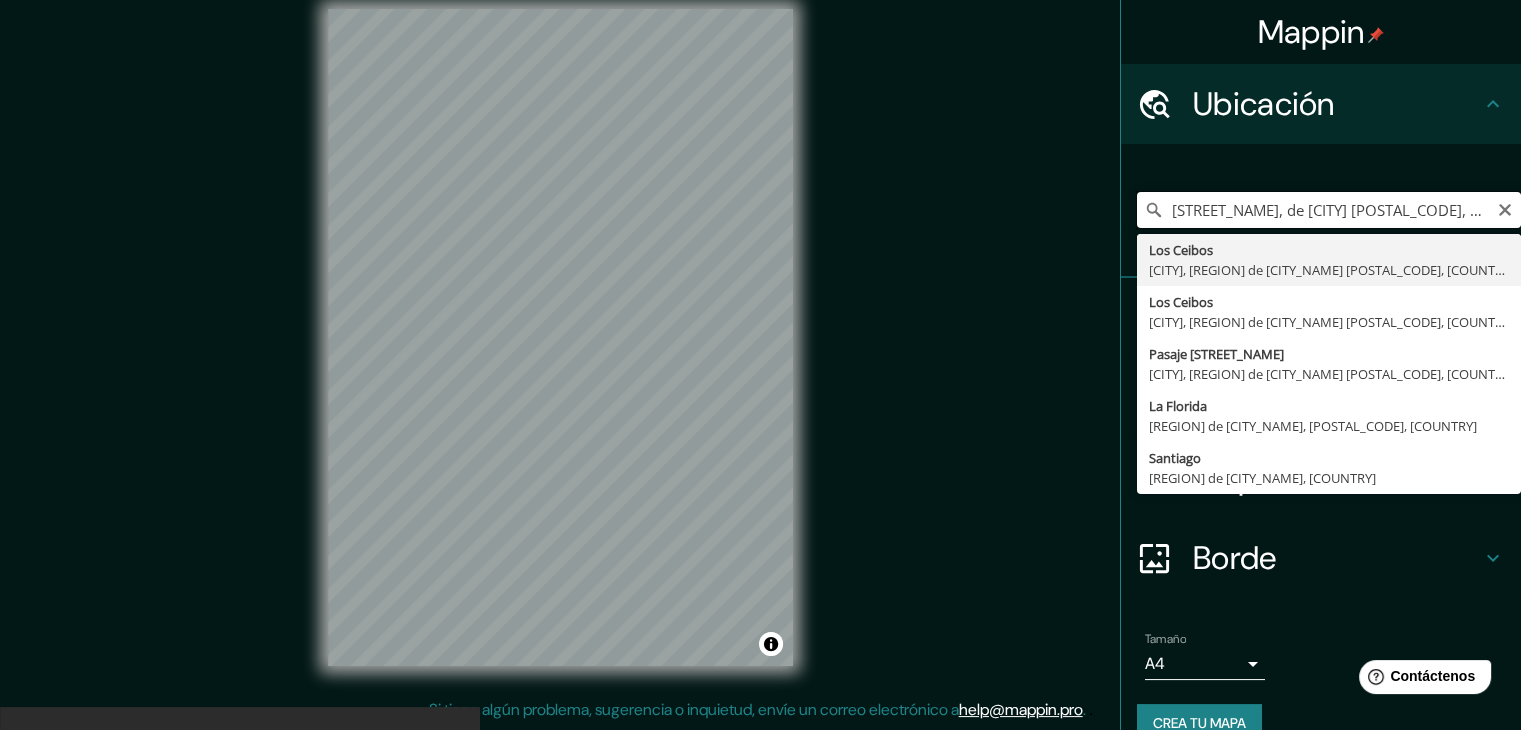 click on "[STREET_NAME], de [CITY] [POSTAL_CODE], [COUNTRY]" at bounding box center (1329, 210) 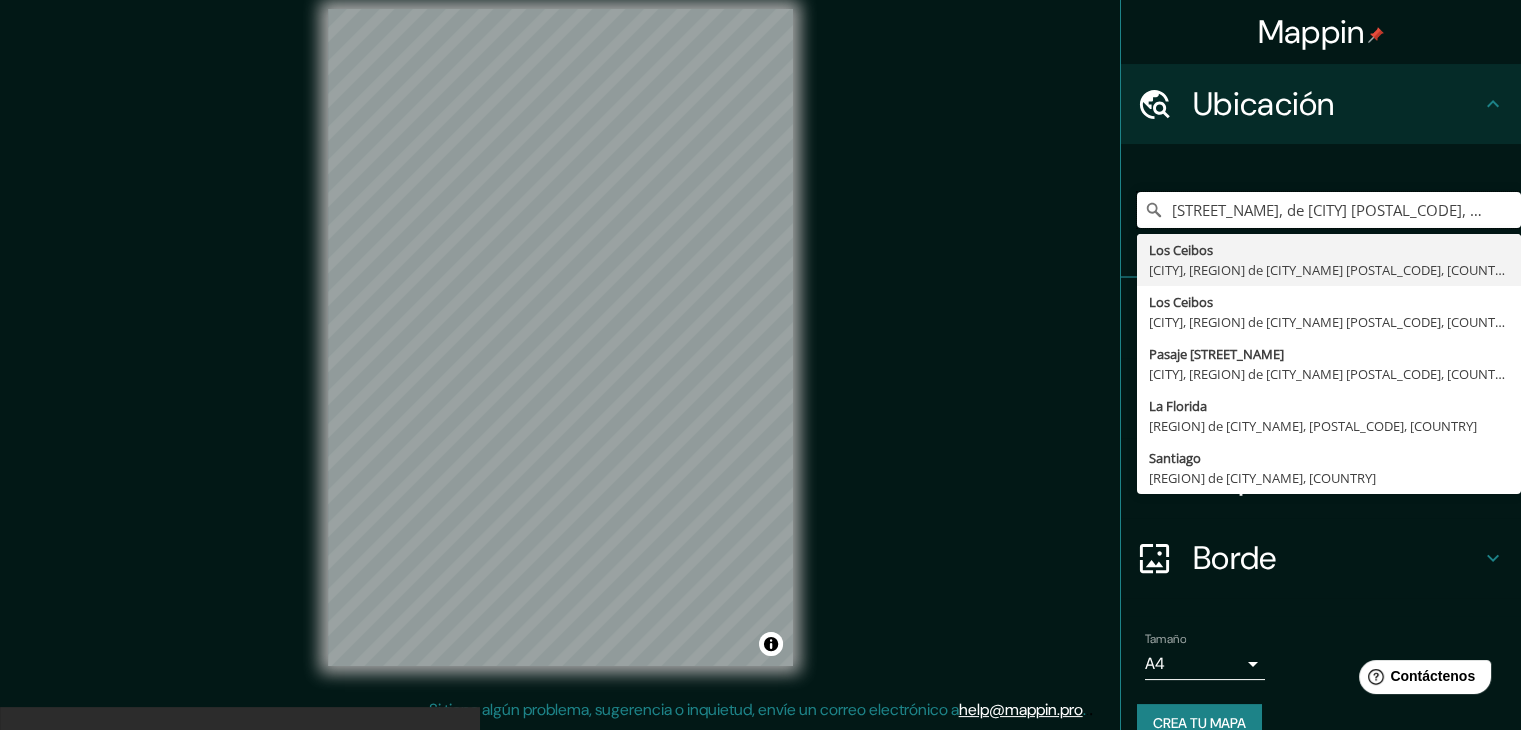 type on "[STREET_NAME], de [CITY] [POSTAL_CODE], [COUNTRY]" 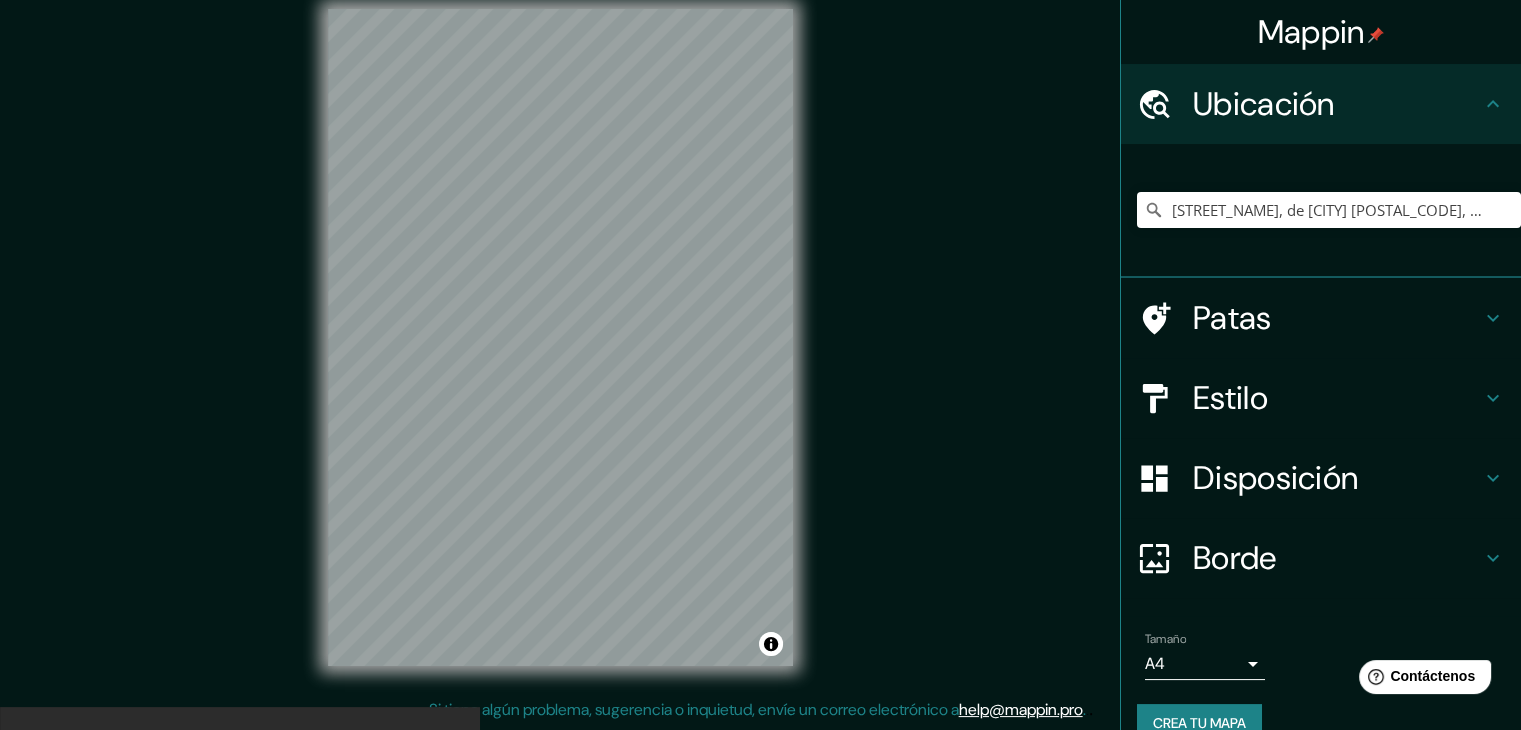 click on "Estilo" at bounding box center (1337, 398) 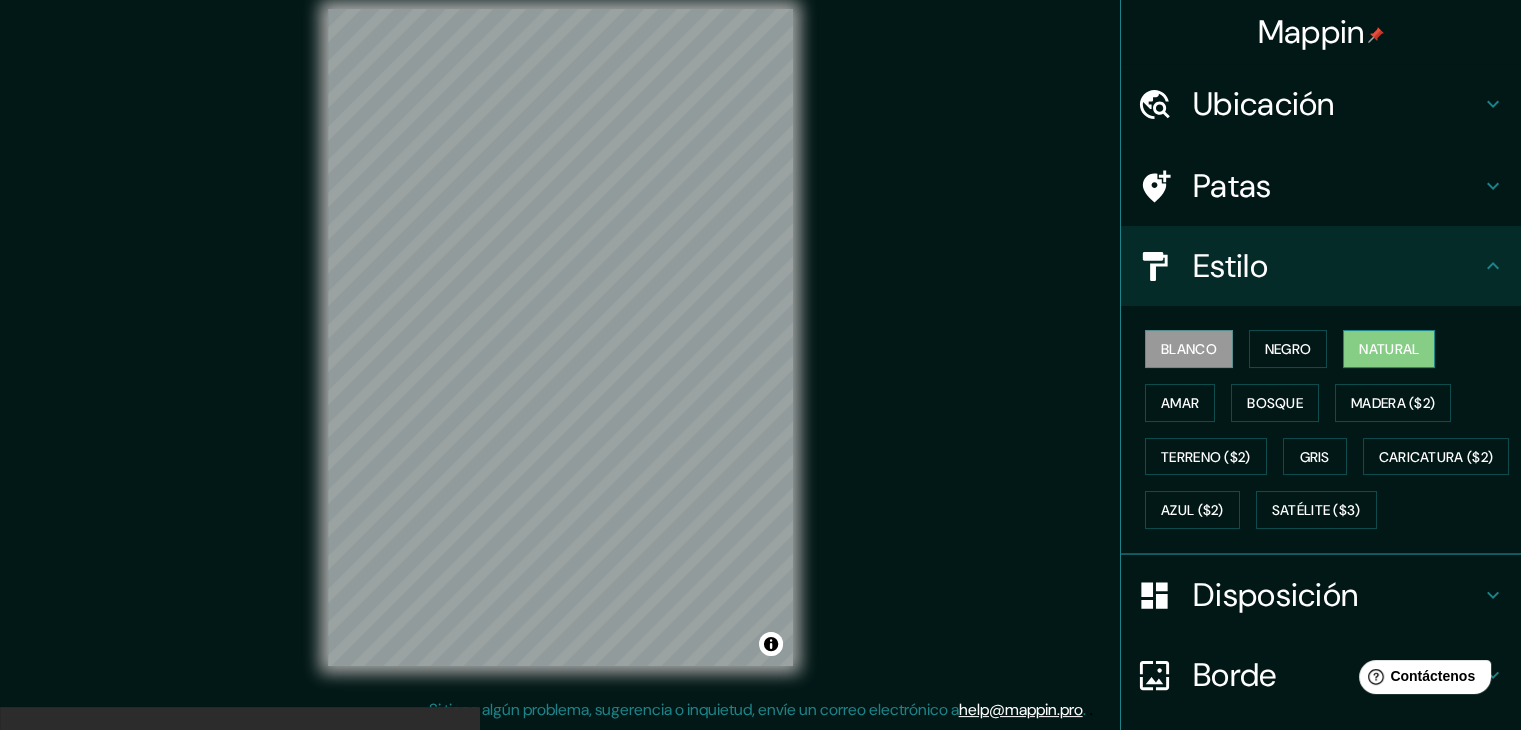 click on "Natural" at bounding box center (1389, 349) 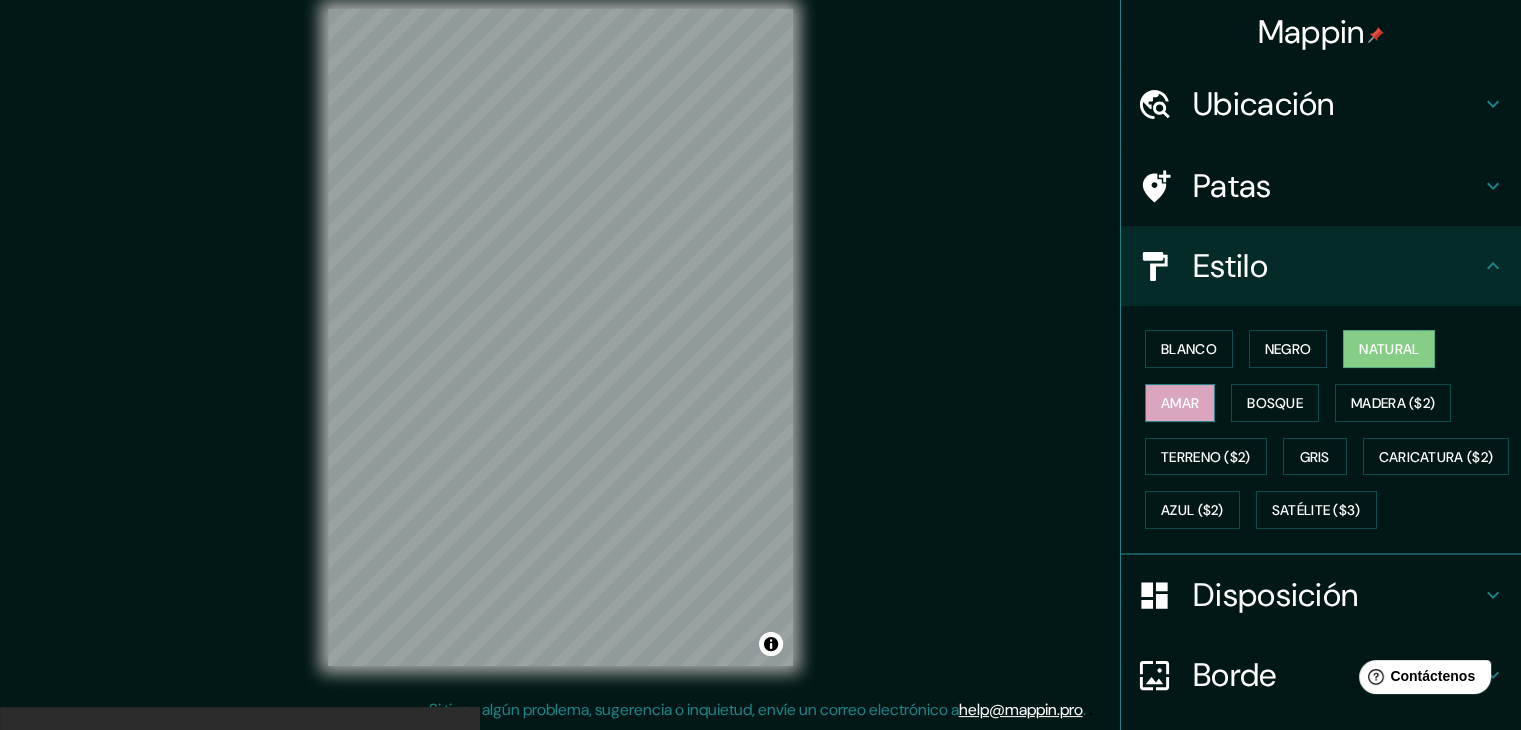 click on "Amar" at bounding box center [1180, 403] 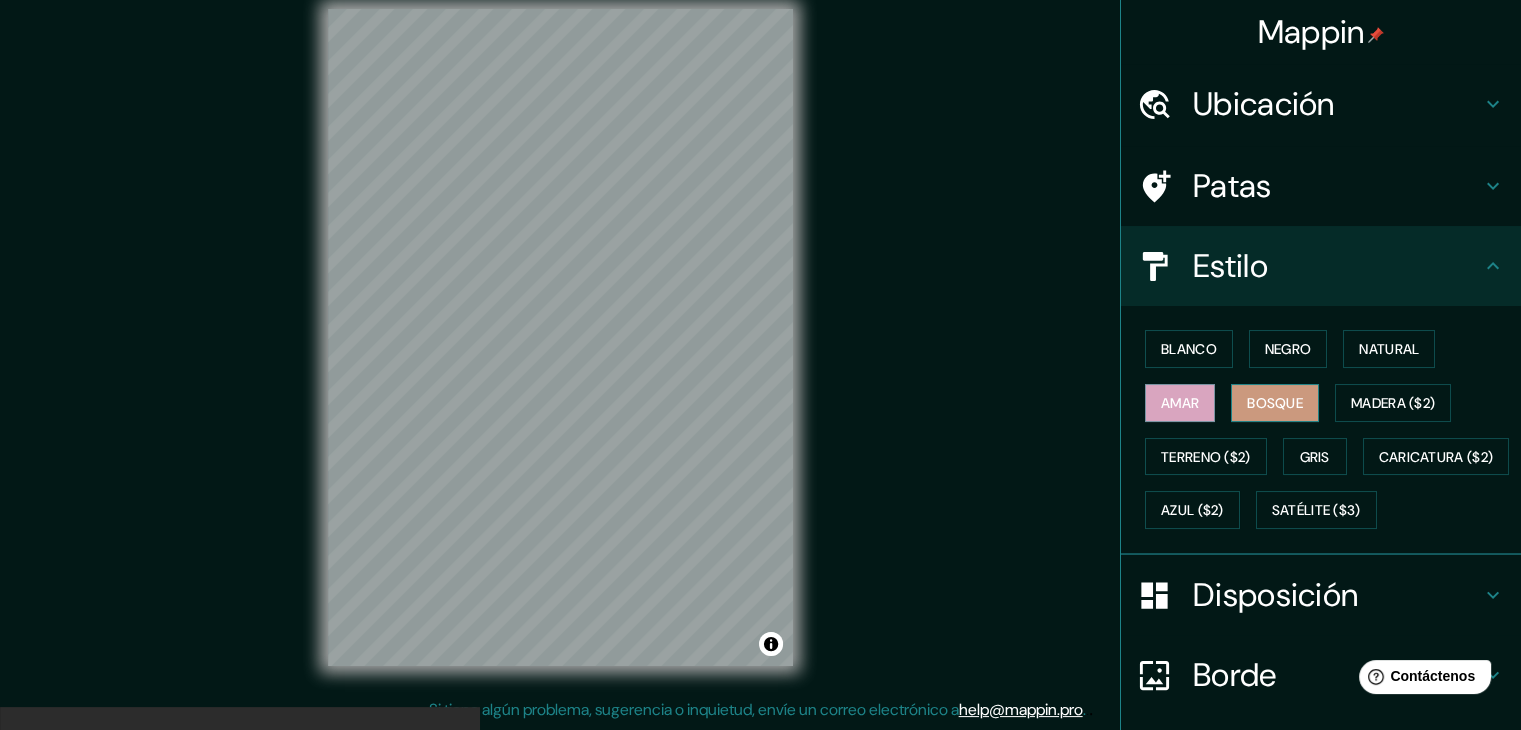 click on "Bosque" at bounding box center [1275, 403] 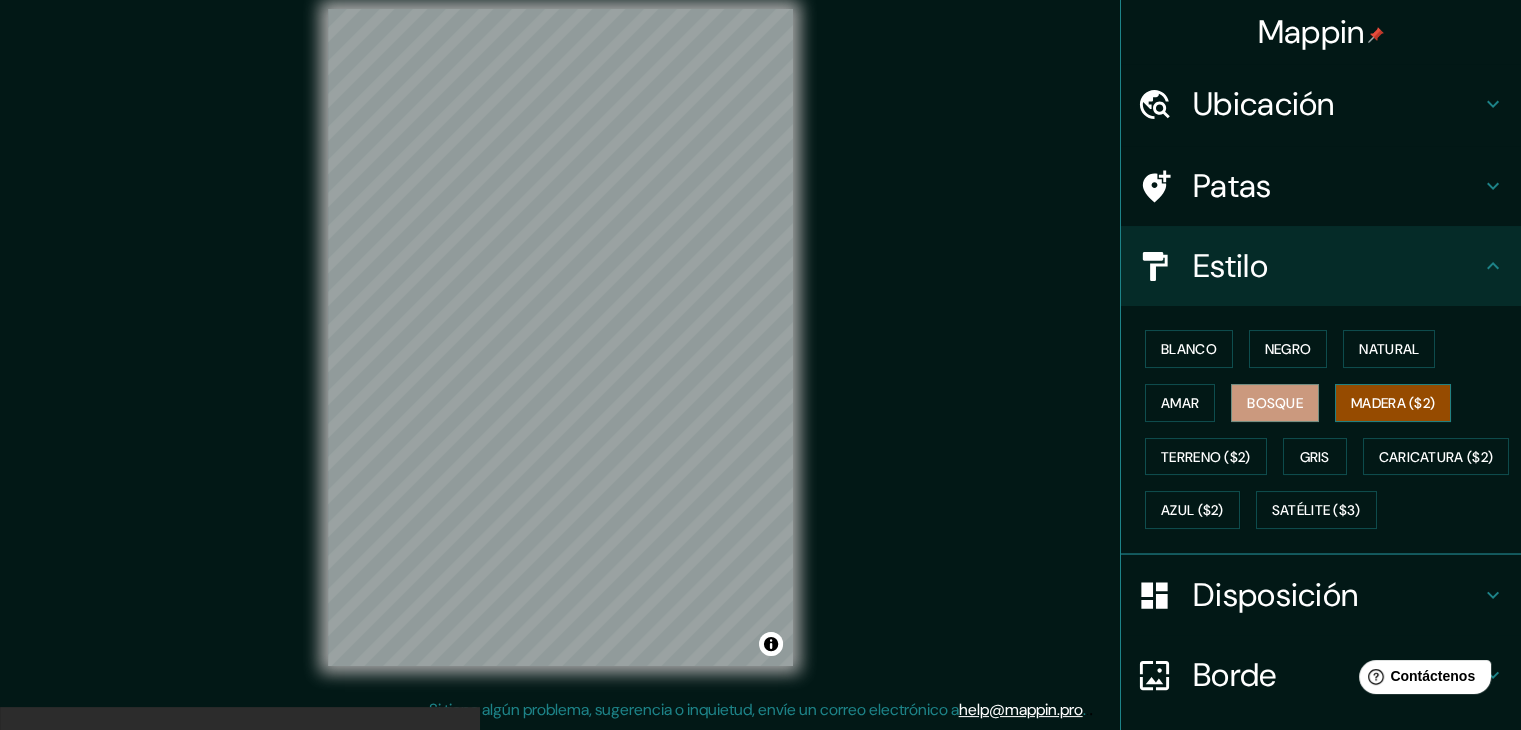 click on "Madera ($2)" at bounding box center (1393, 403) 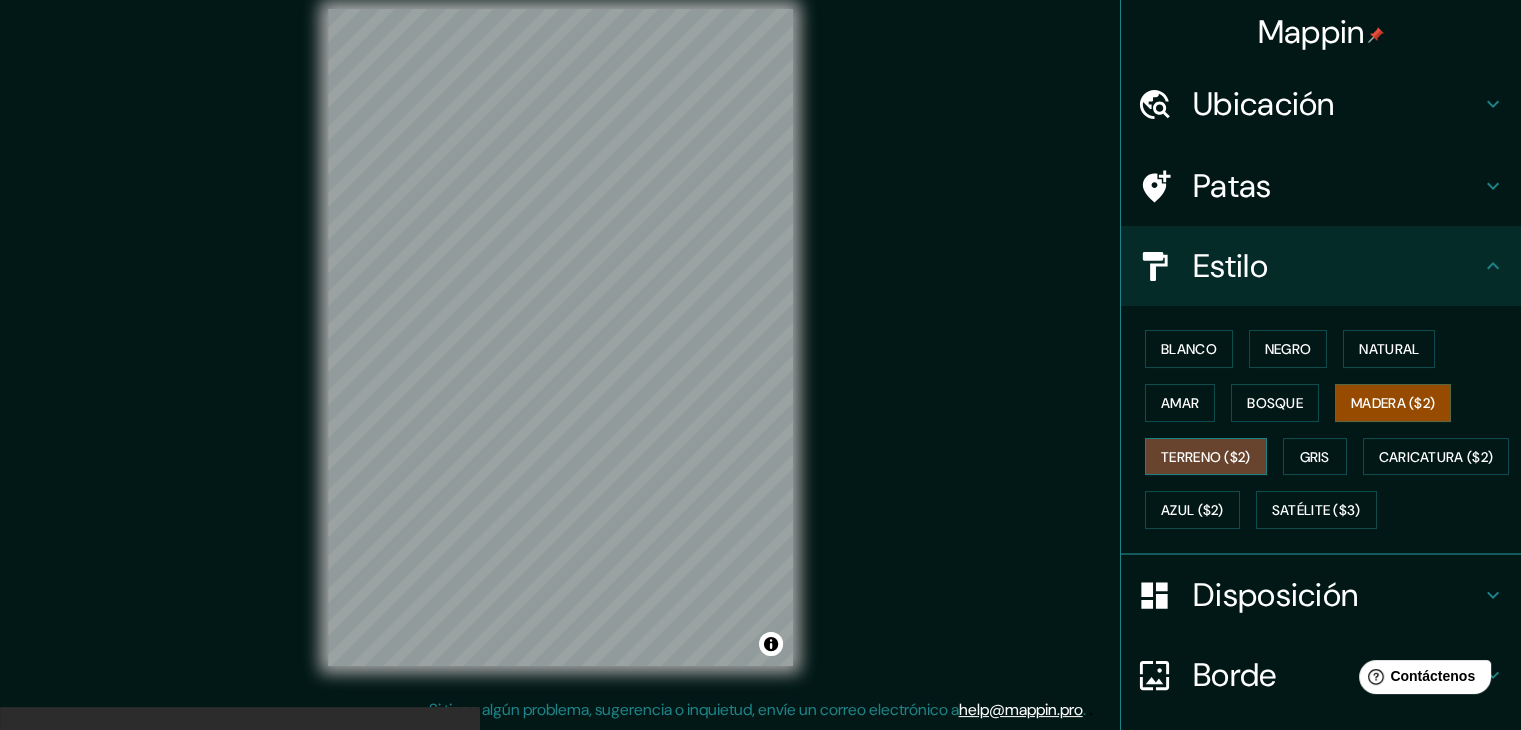 click on "Terreno ($2)" at bounding box center [1206, 457] 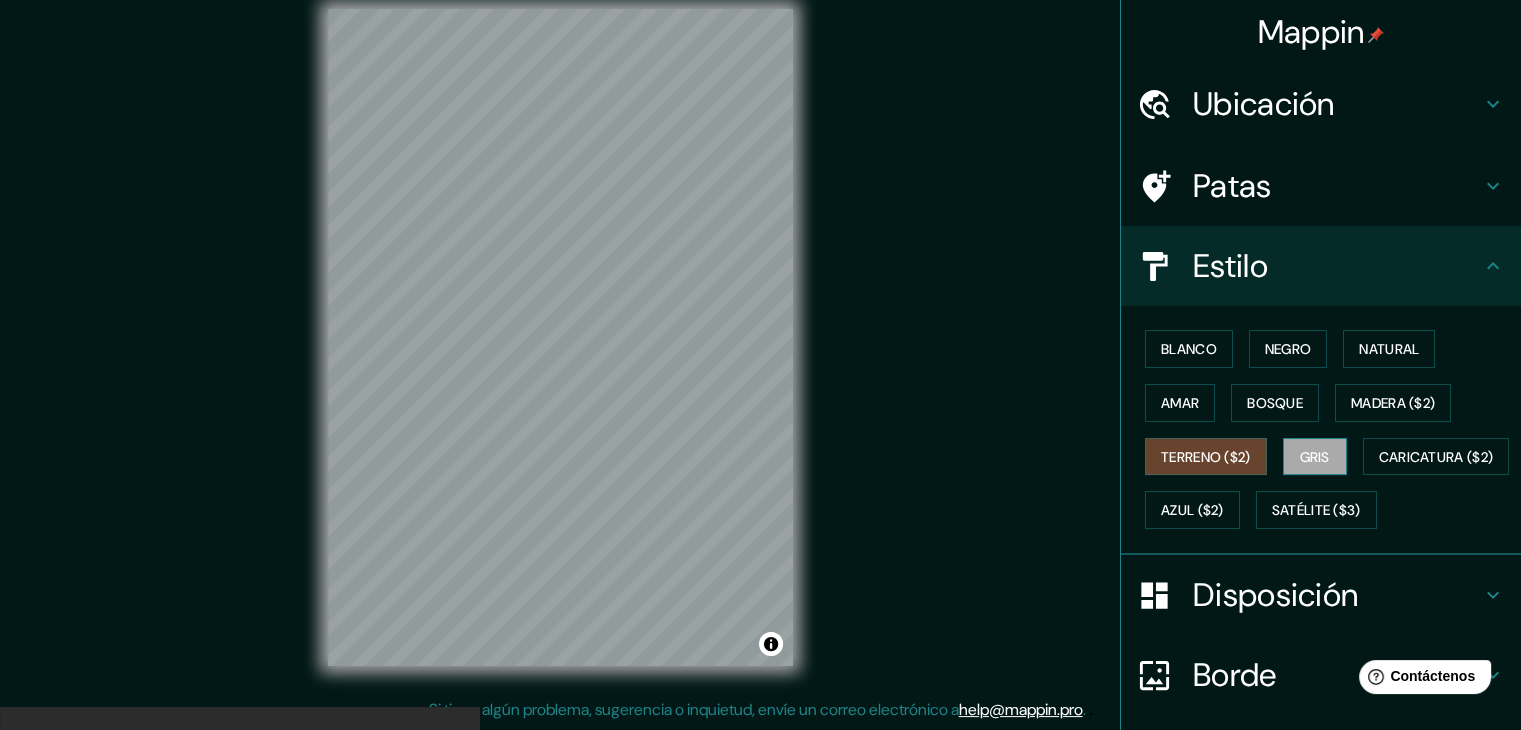 click on "Gris" at bounding box center (1315, 457) 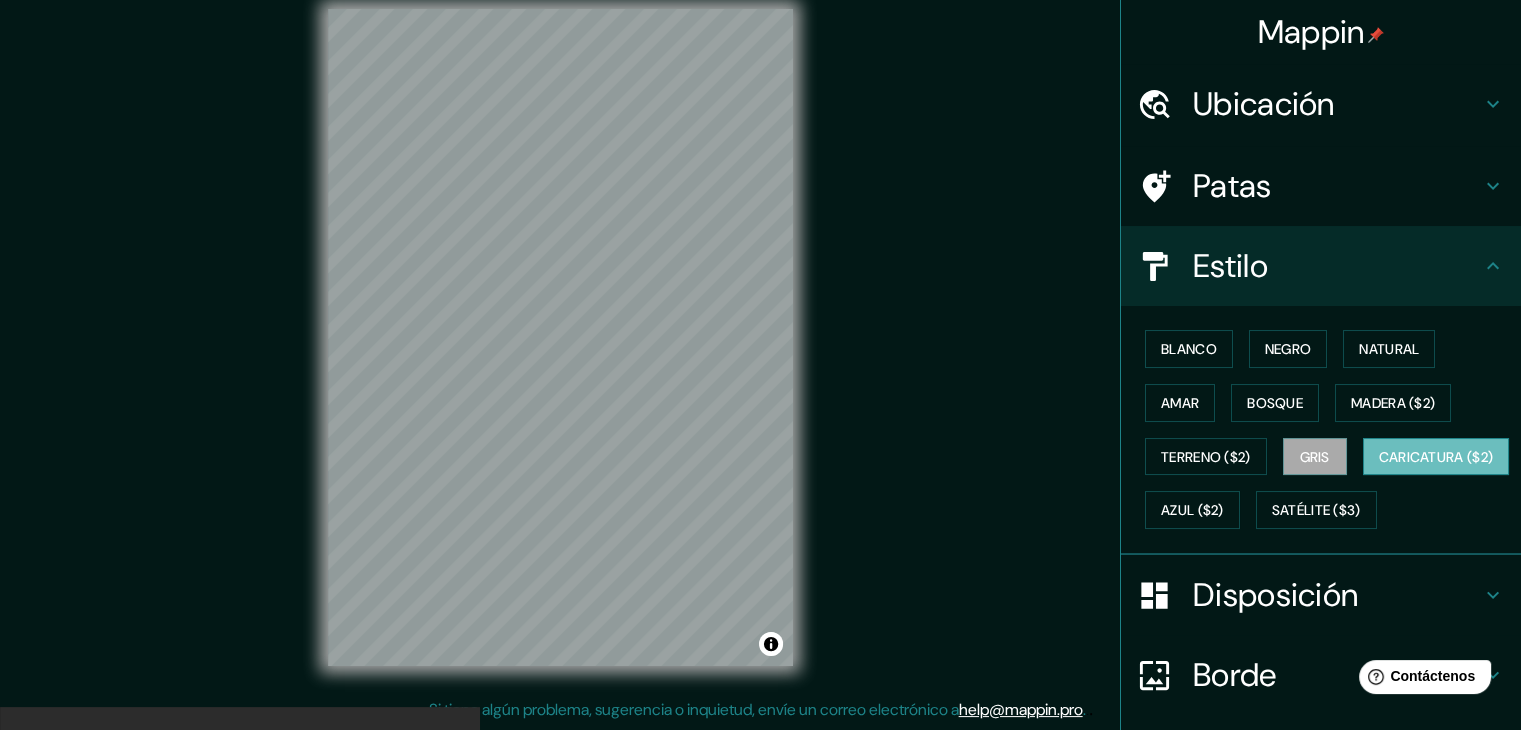 click on "Caricatura ($2)" at bounding box center (1436, 457) 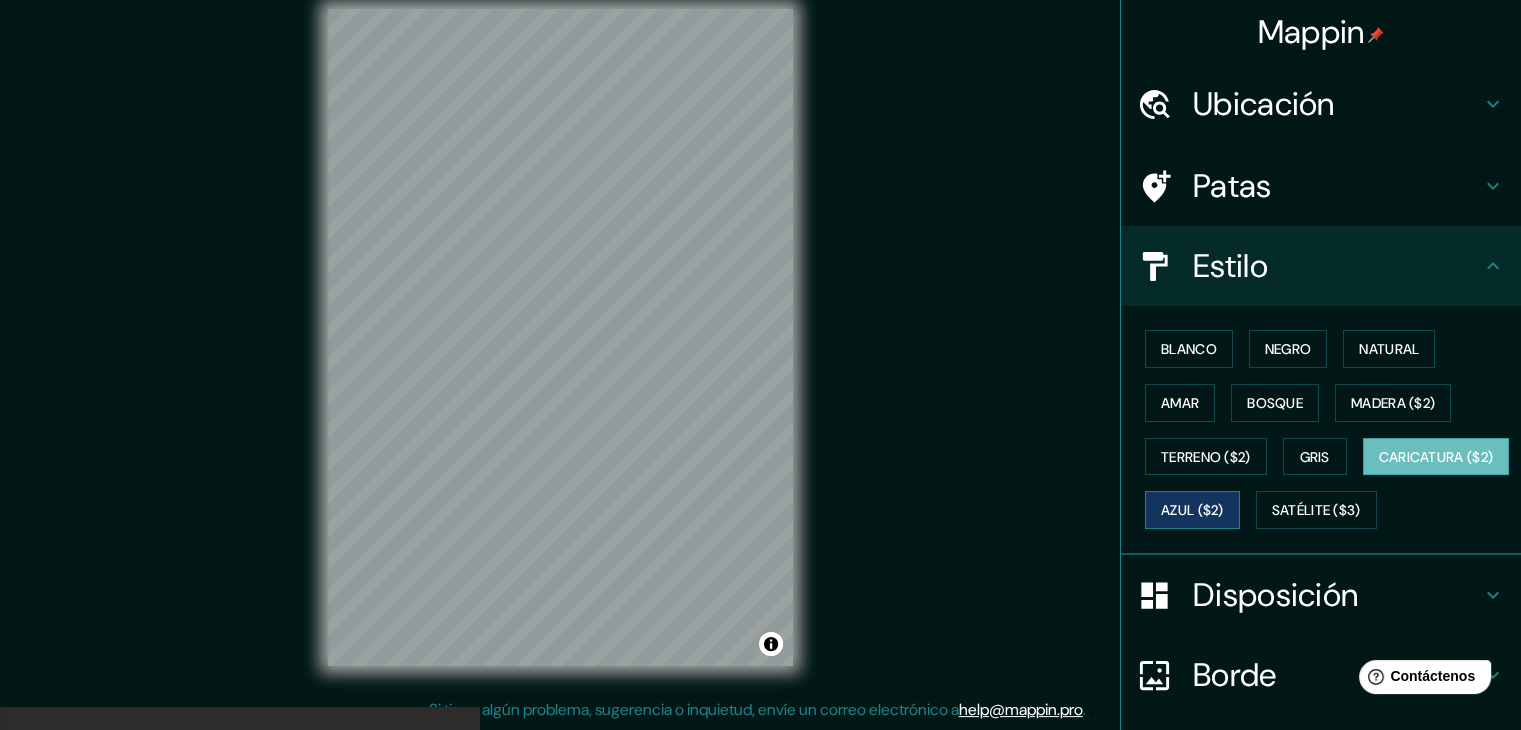 click on "Azul ($2)" at bounding box center [1192, 510] 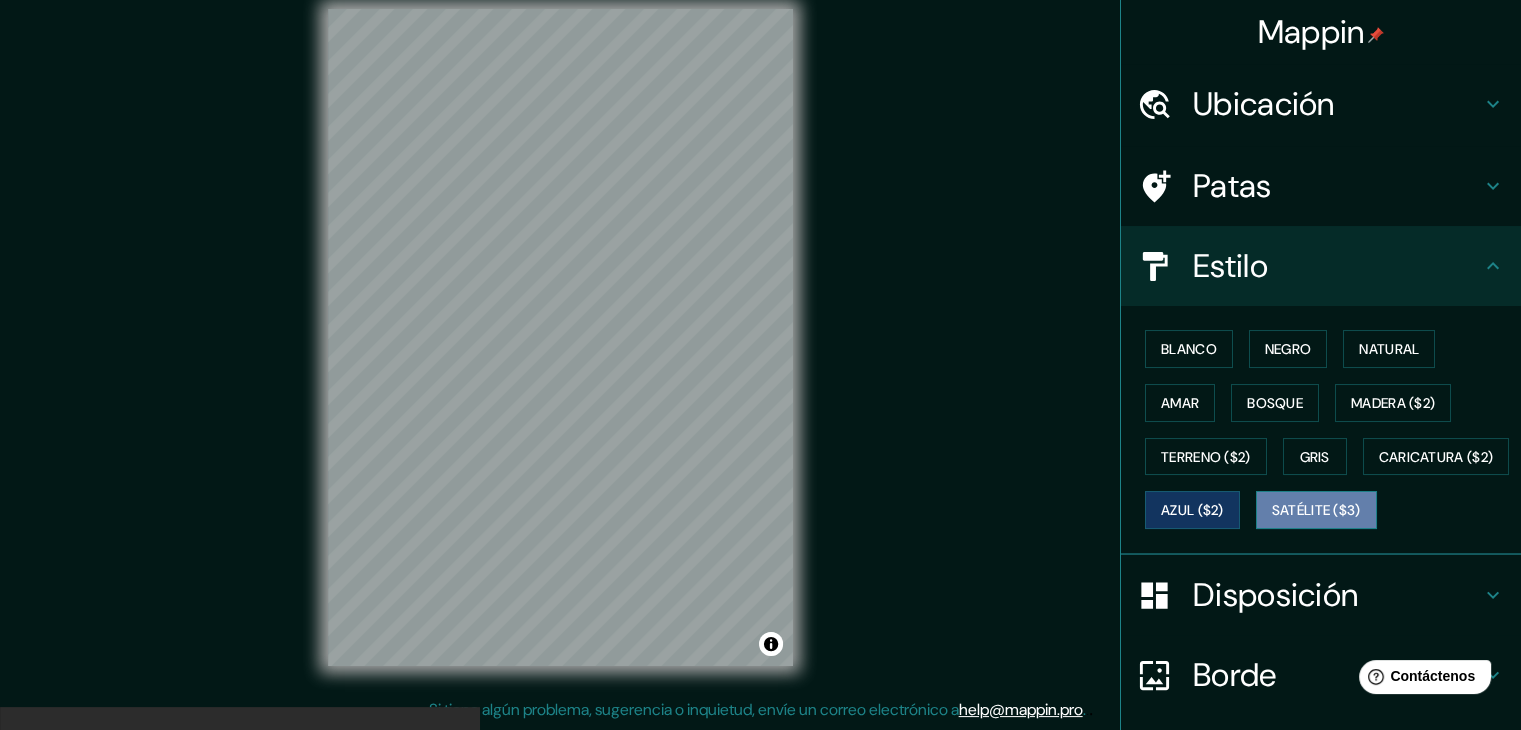 click on "Satélite ($3)" at bounding box center (1316, 511) 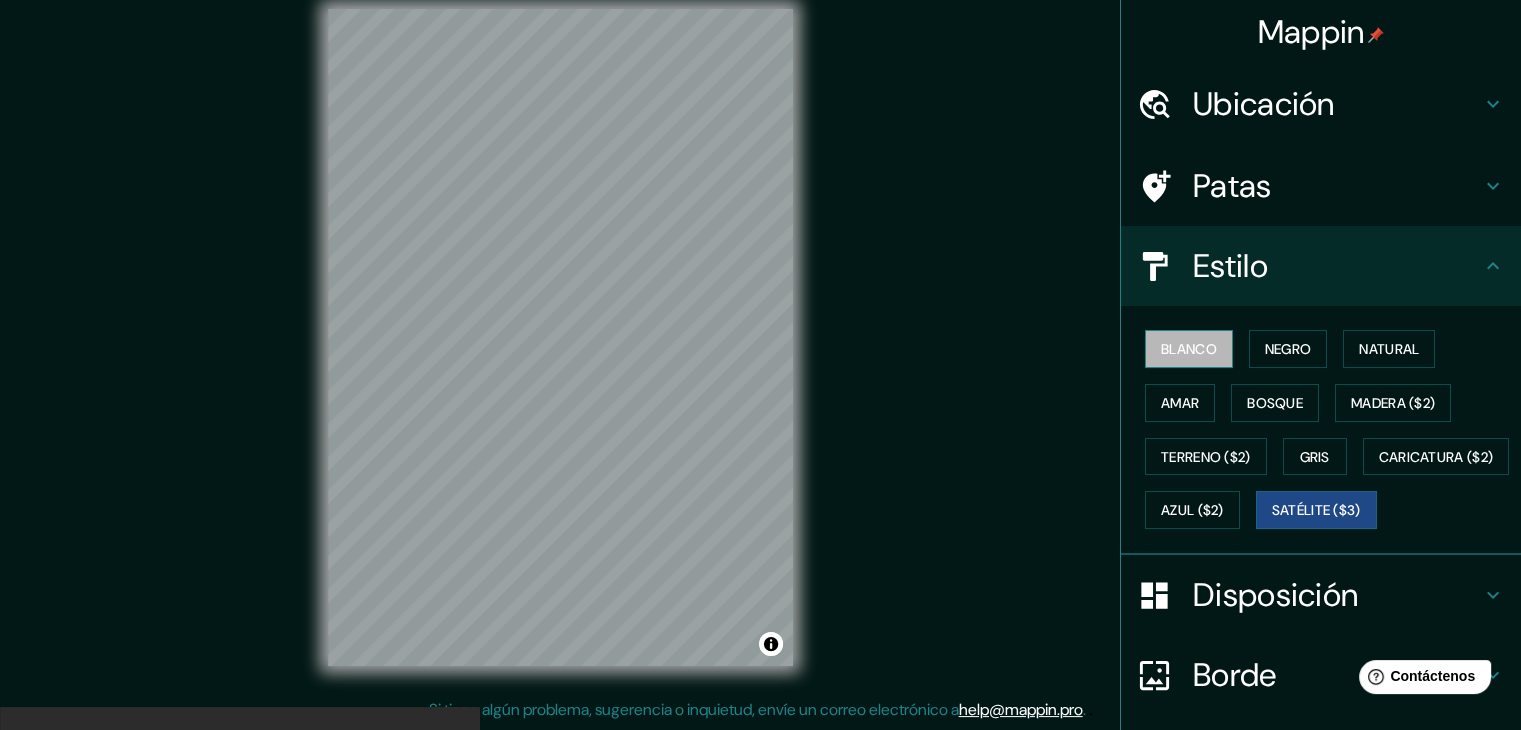 click on "Blanco" at bounding box center (1189, 349) 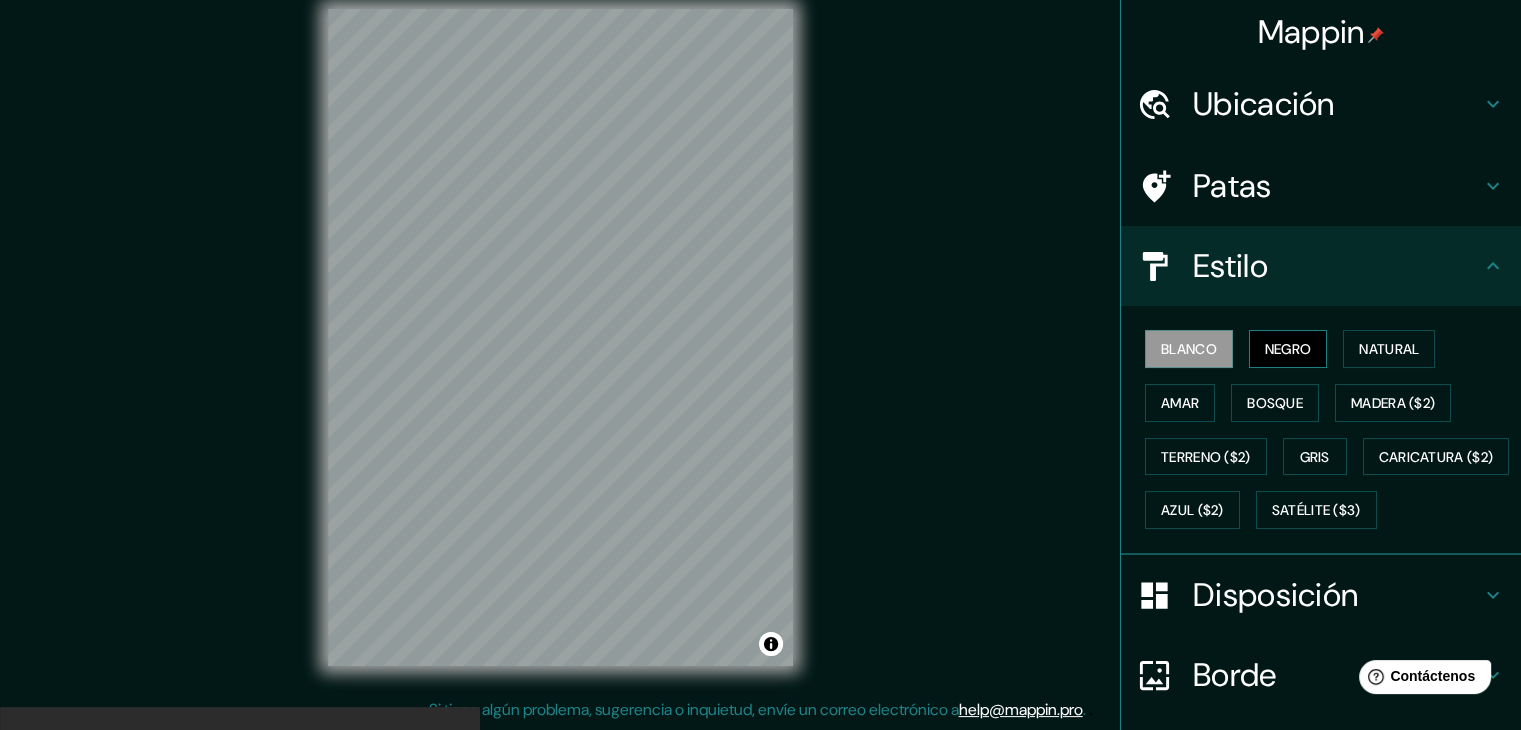 click on "Negro" at bounding box center (1288, 349) 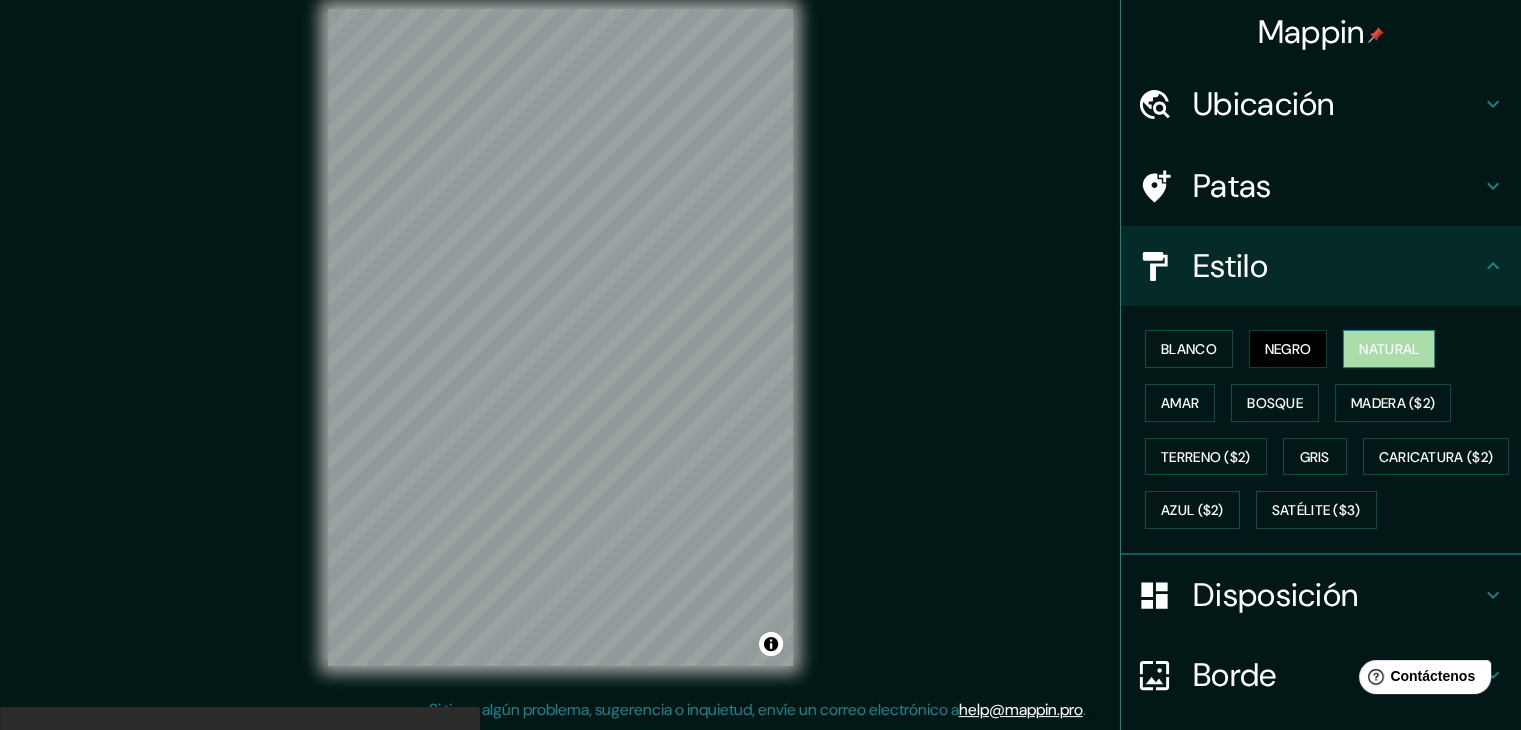 click on "Natural" at bounding box center (1389, 349) 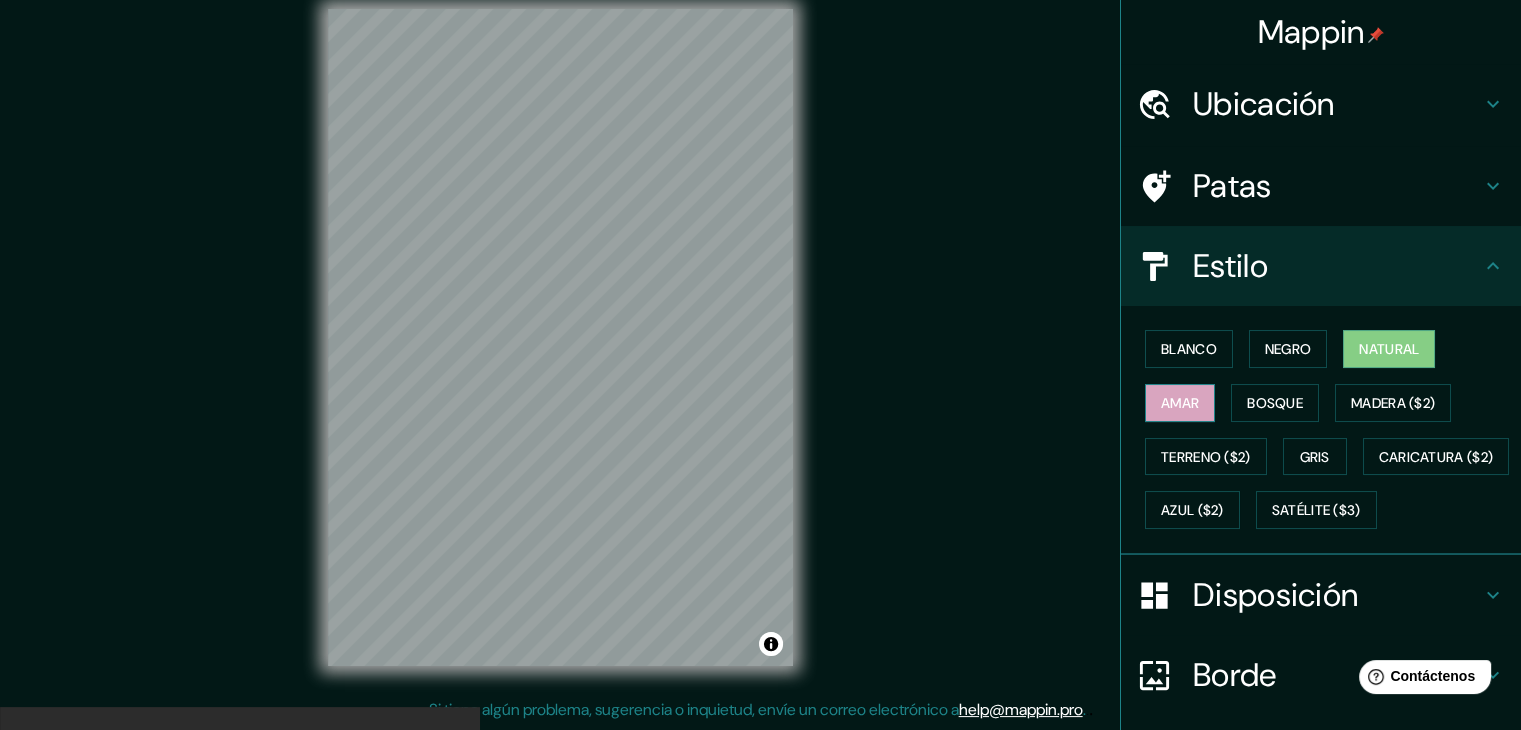 click on "Amar" at bounding box center [1180, 403] 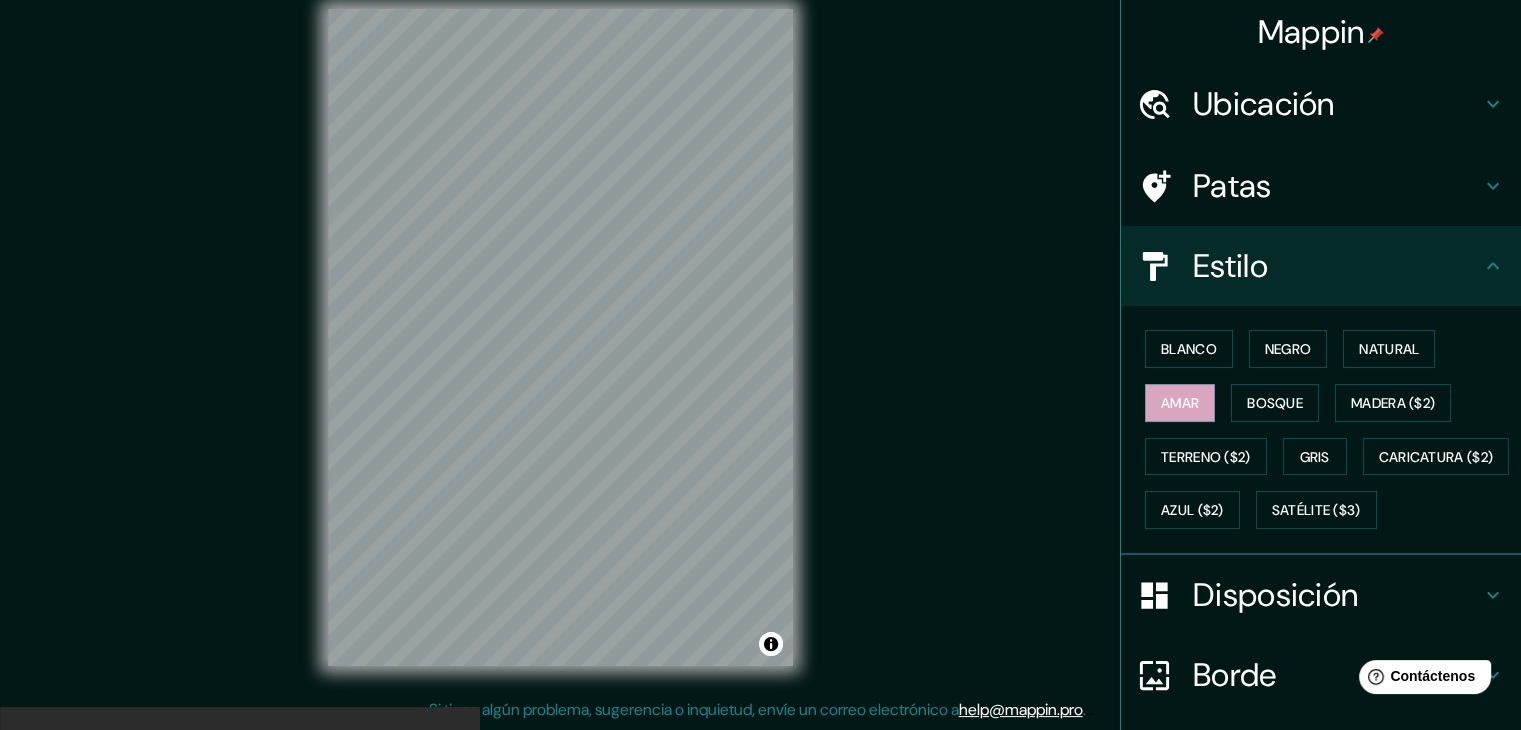 click on "Patas" at bounding box center (1232, 186) 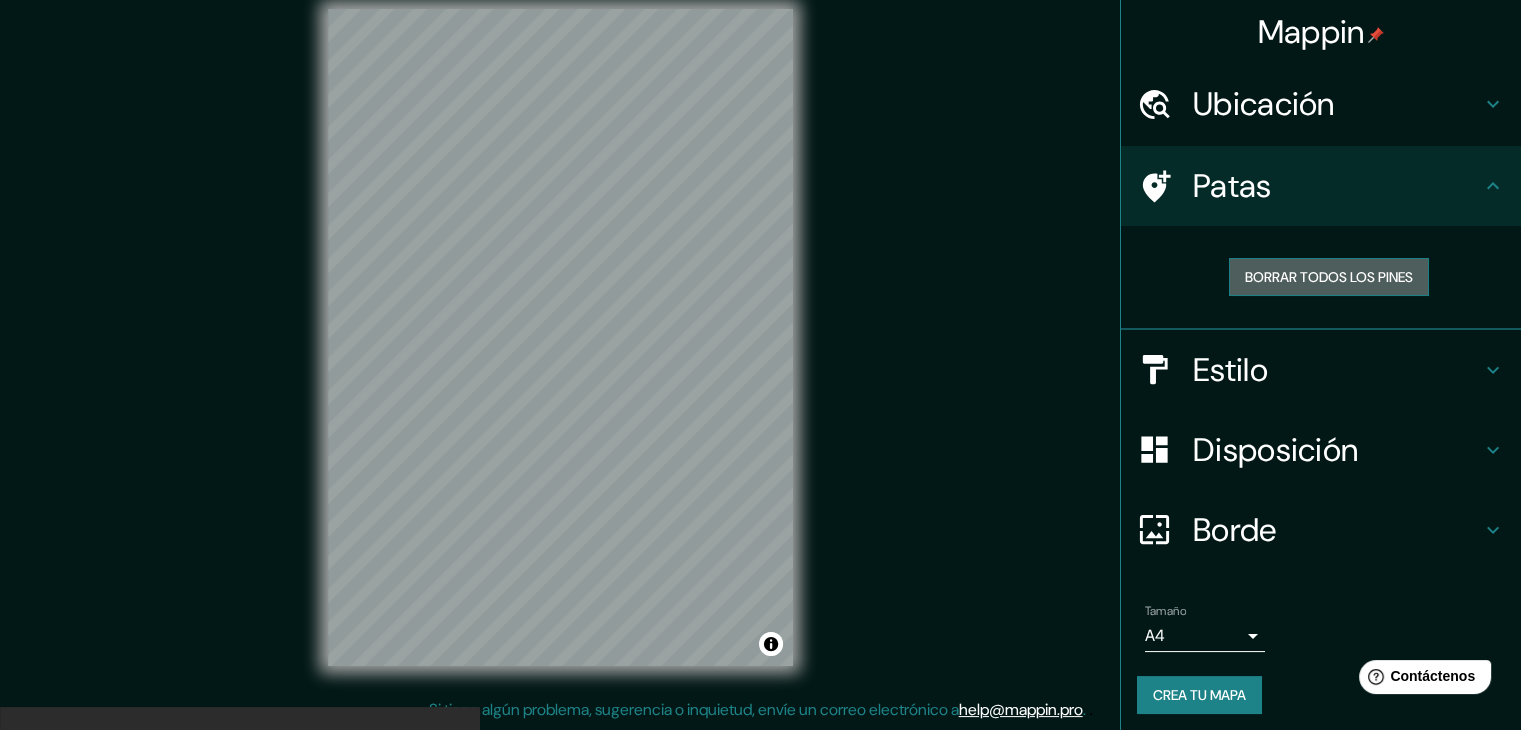 click on "Borrar todos los pines" at bounding box center (1329, 277) 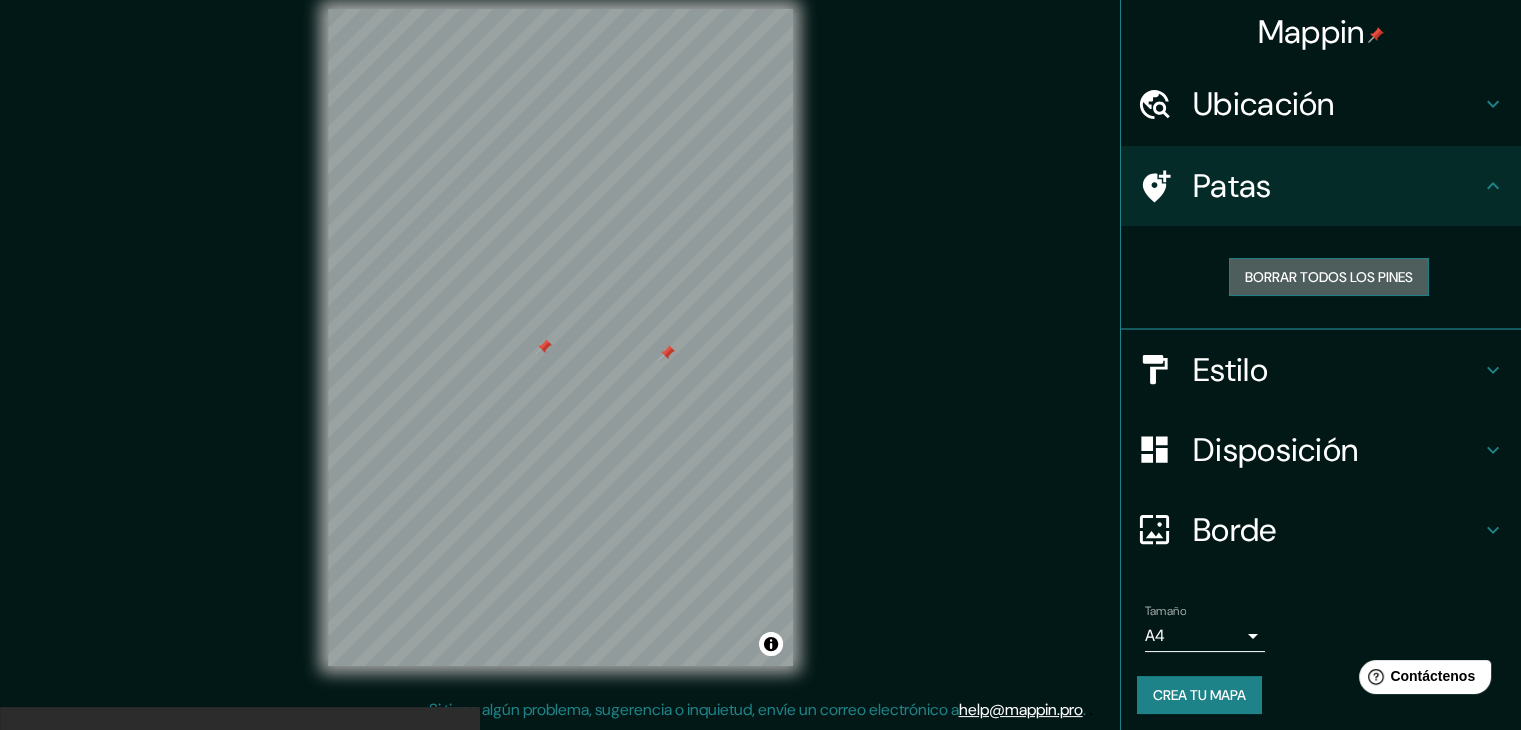 click on "Borrar todos los pines" at bounding box center [1329, 277] 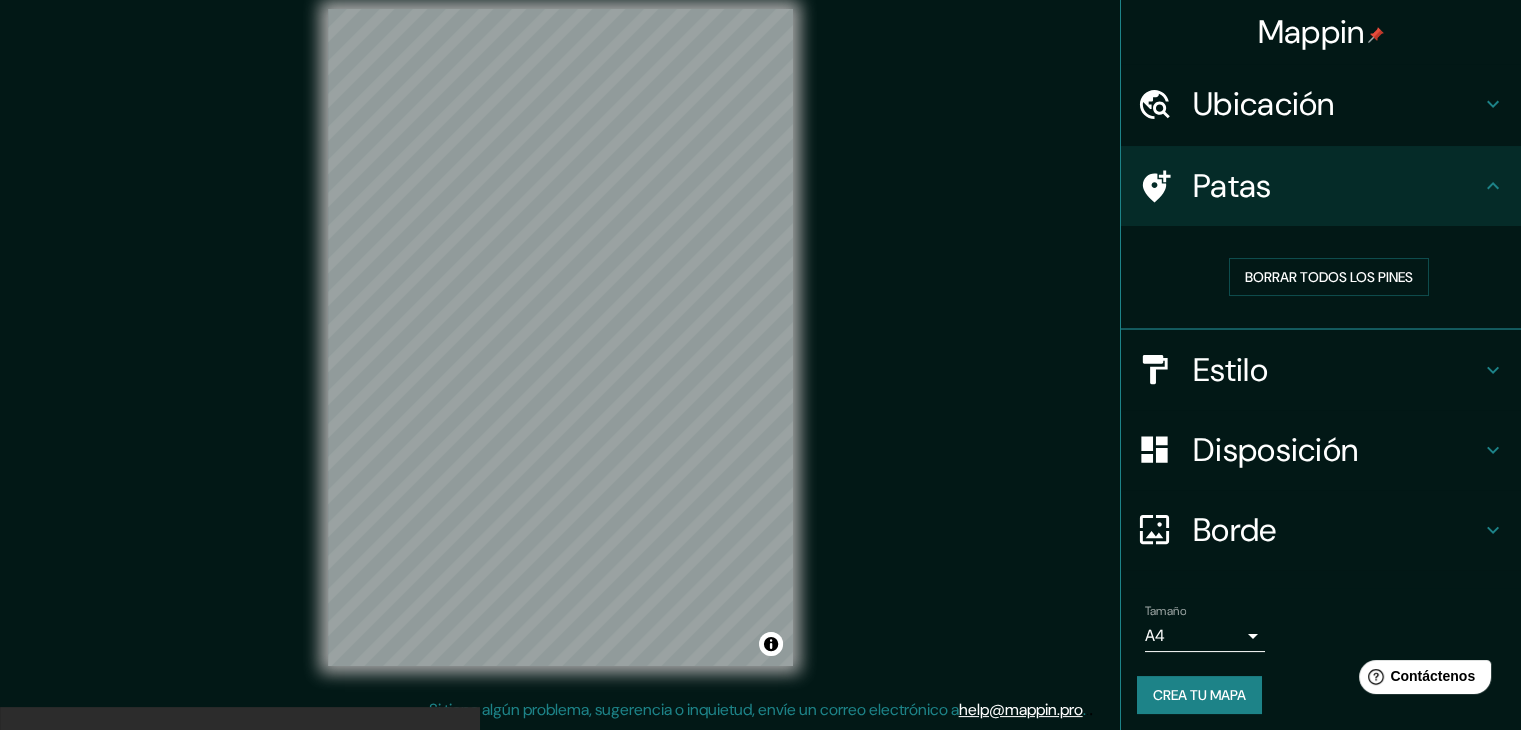 click on "Patas" at bounding box center (1232, 186) 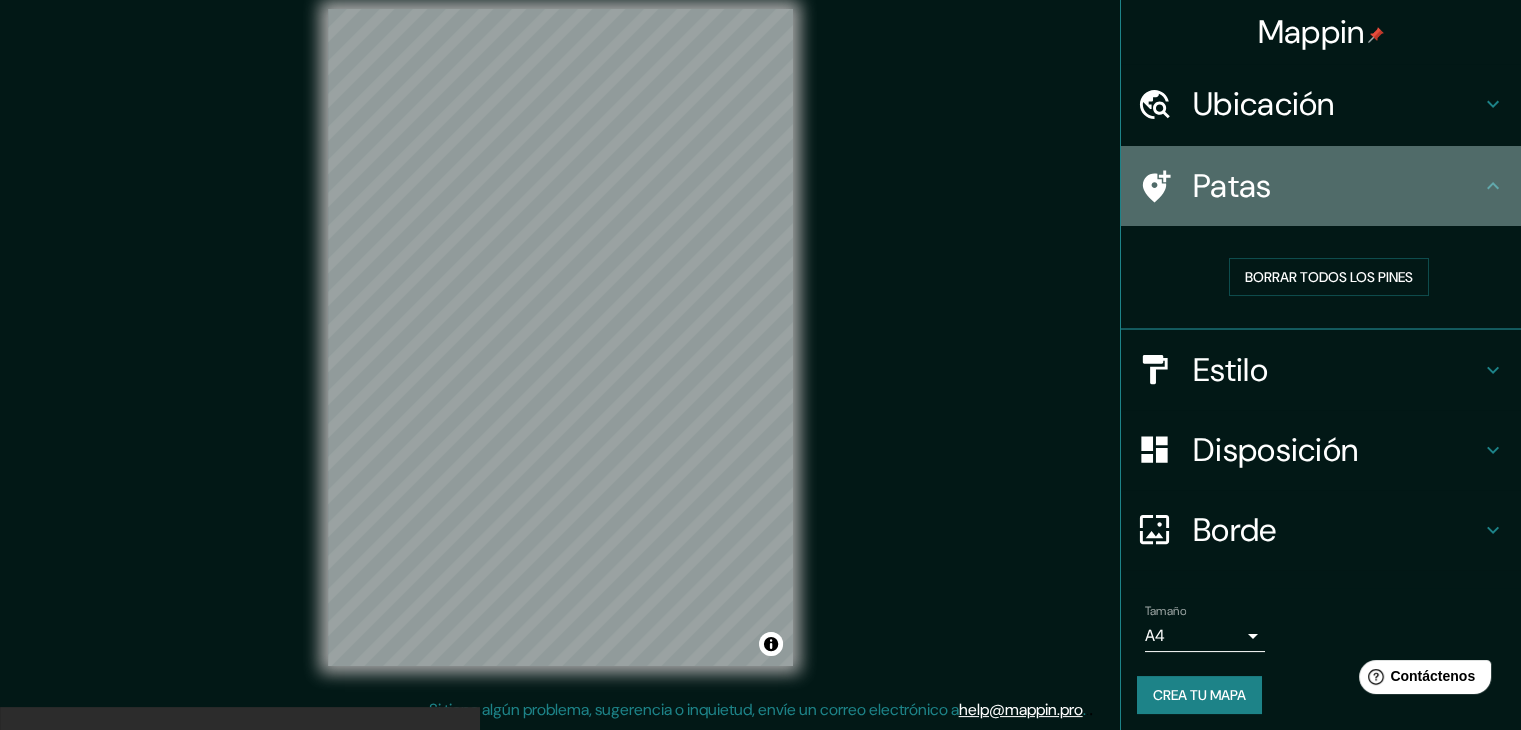 click on "Patas" at bounding box center [1321, 186] 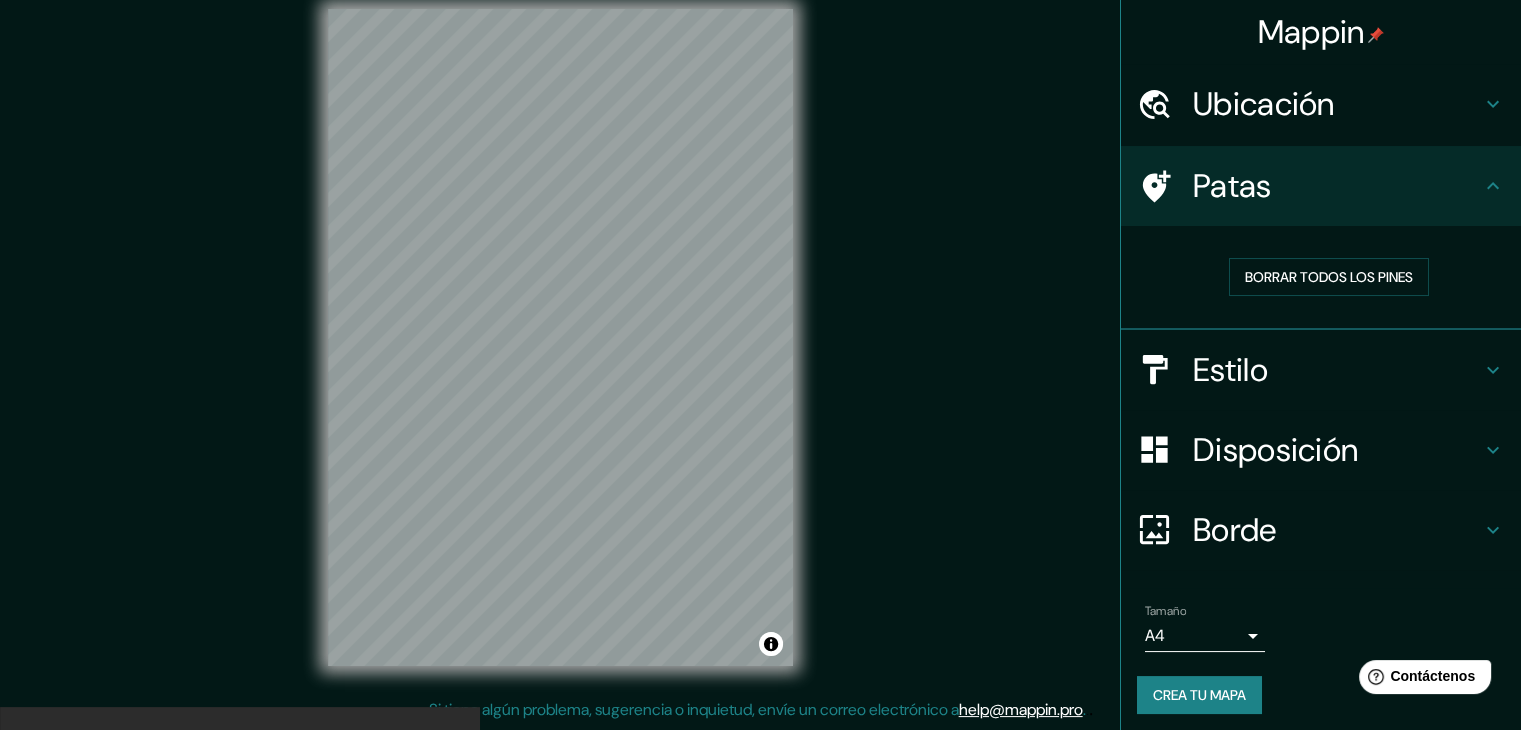 click on "Estilo" at bounding box center [1337, 370] 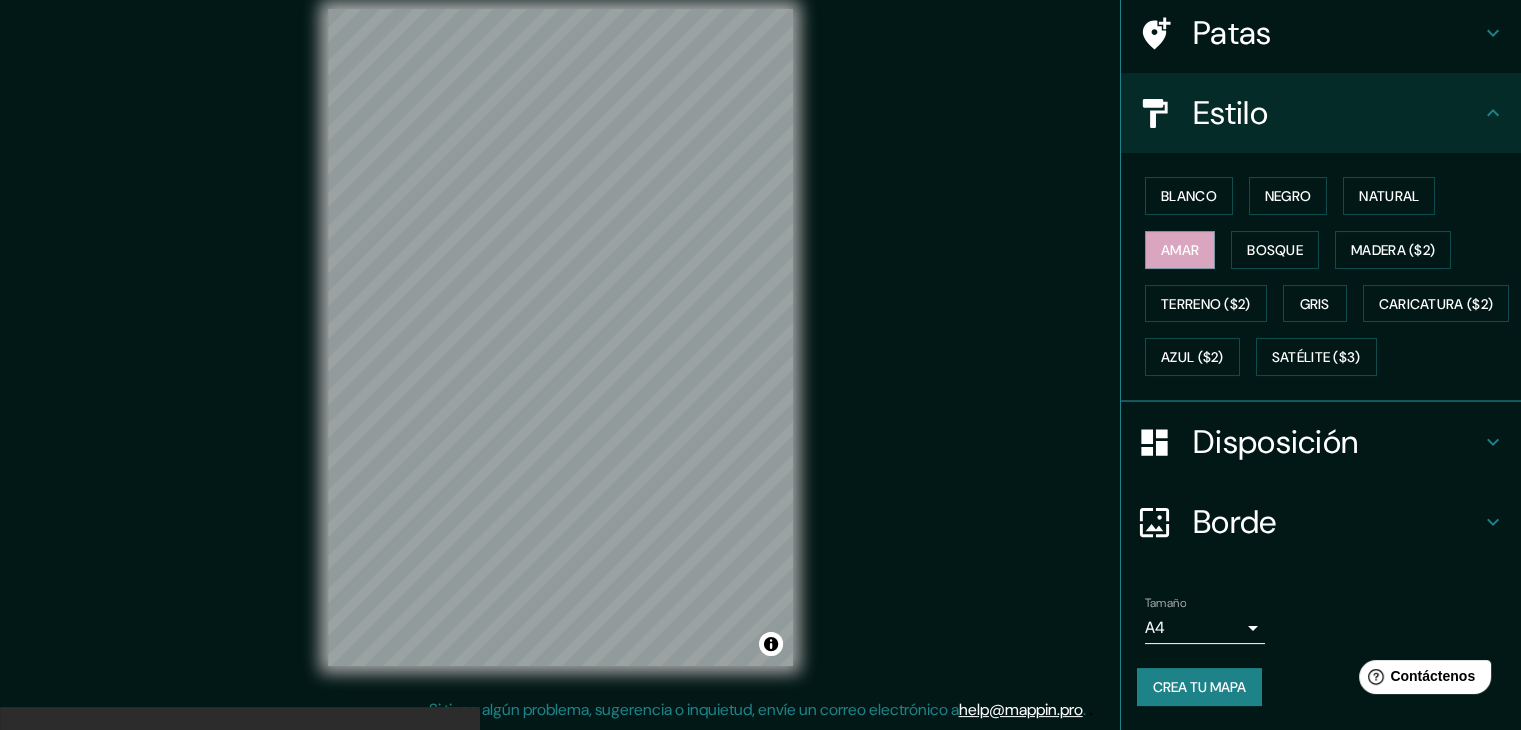 scroll, scrollTop: 202, scrollLeft: 0, axis: vertical 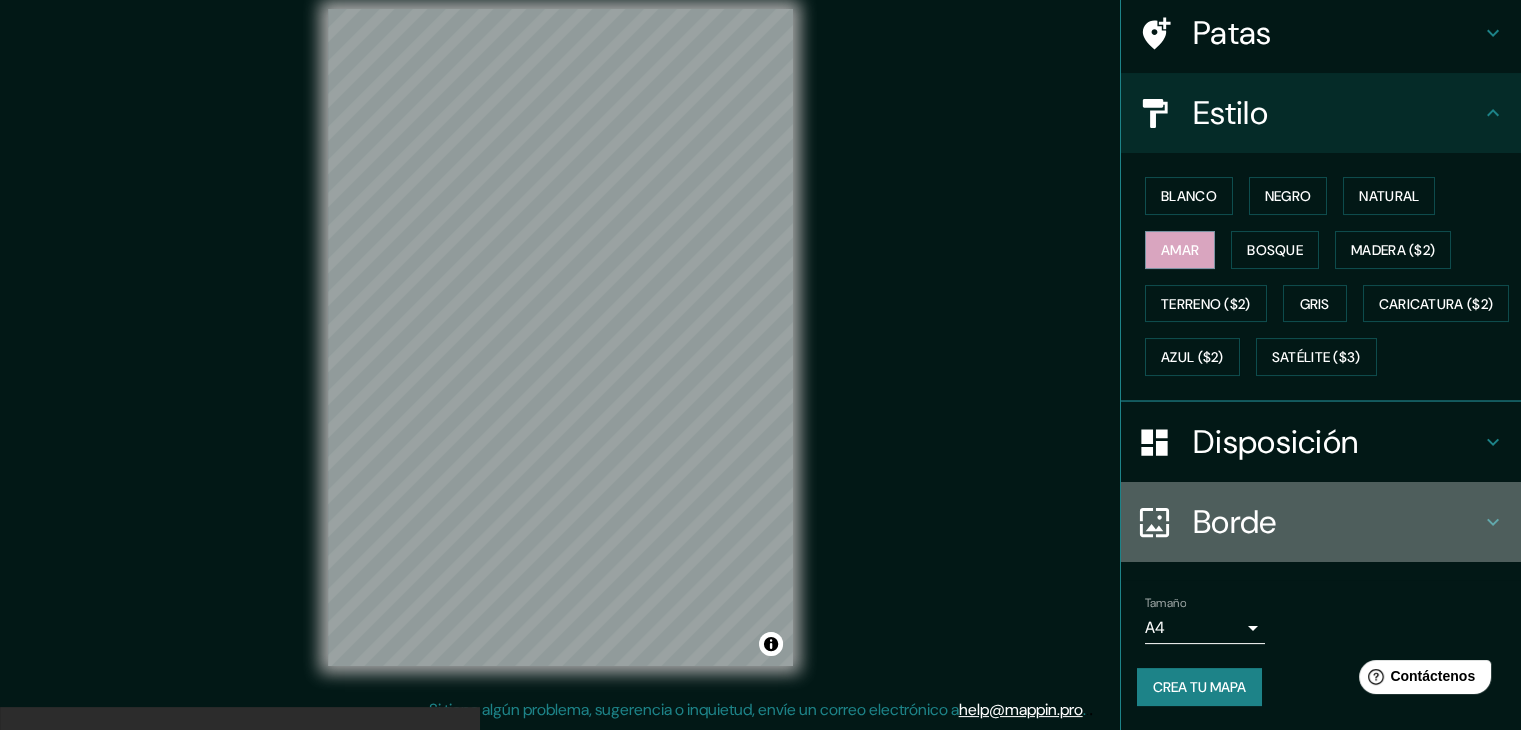 click on "Borde" at bounding box center [1337, 522] 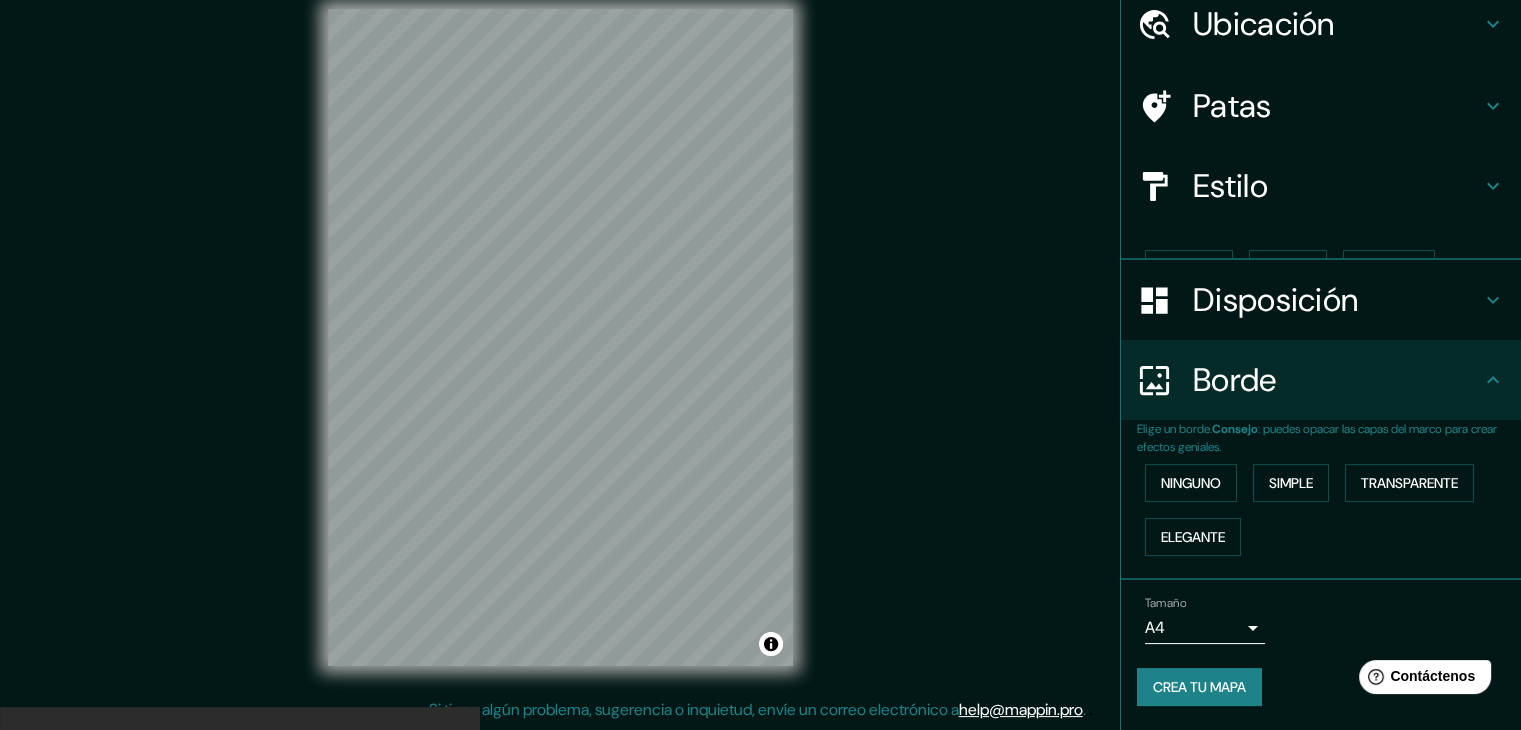 scroll, scrollTop: 45, scrollLeft: 0, axis: vertical 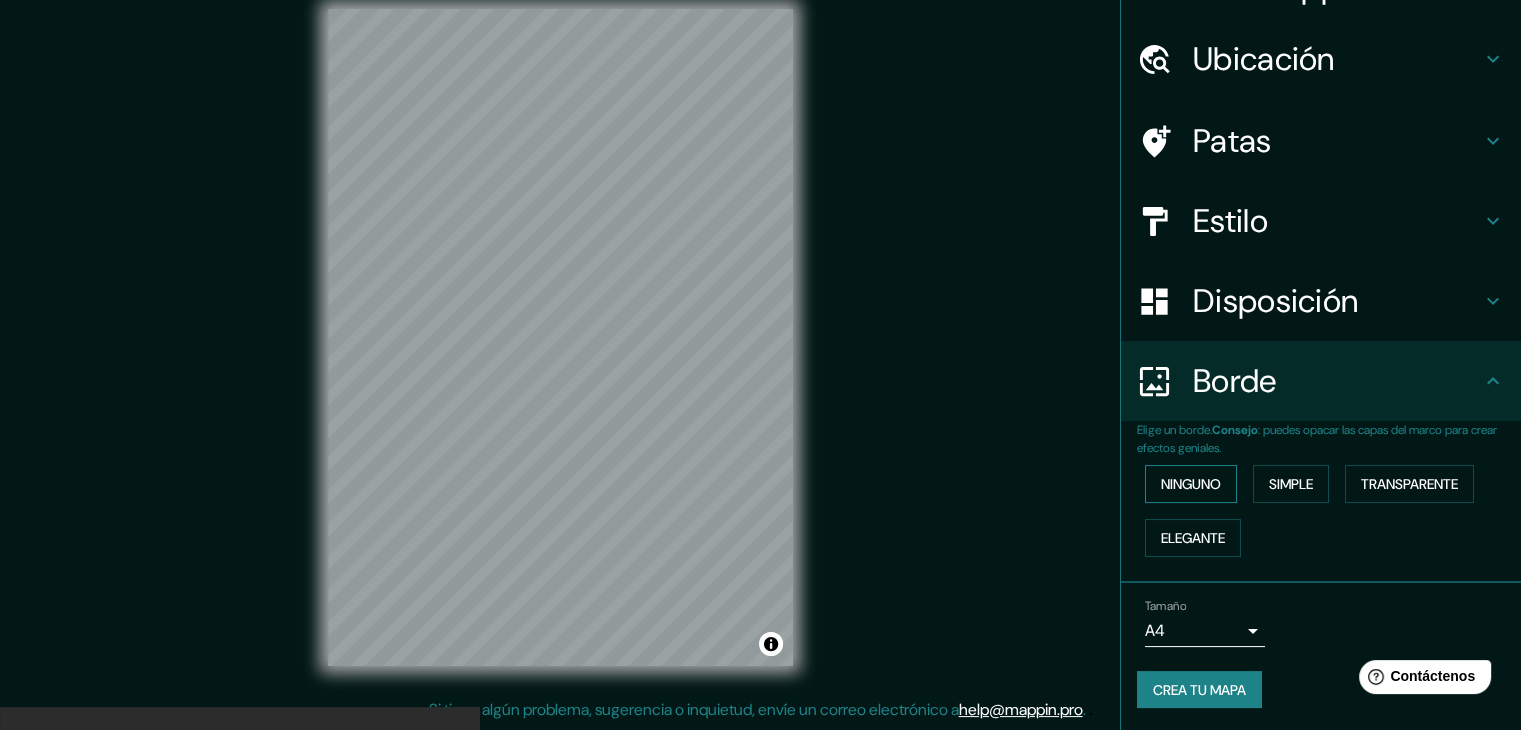 click on "Ninguno" at bounding box center [1191, 484] 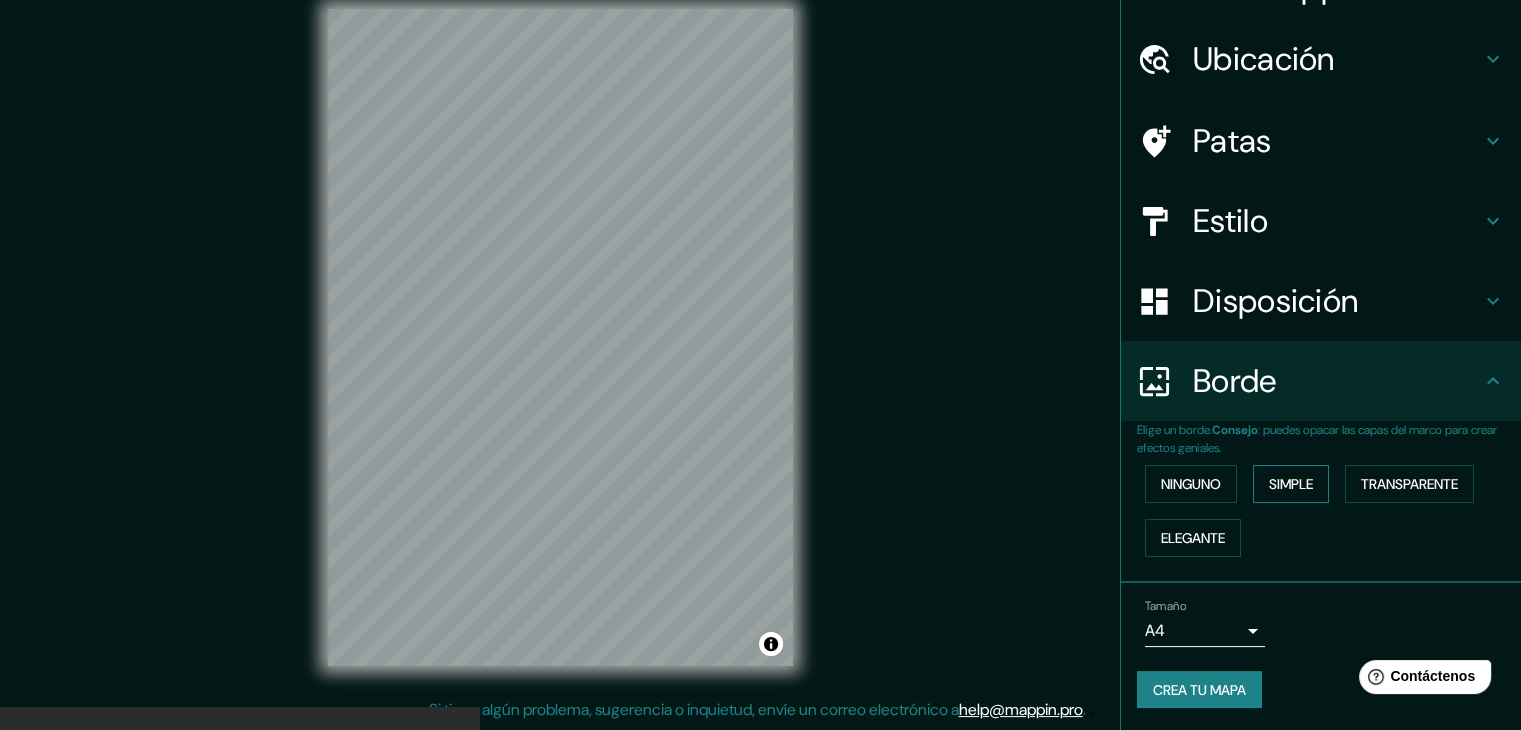 click on "Simple" at bounding box center (1291, 484) 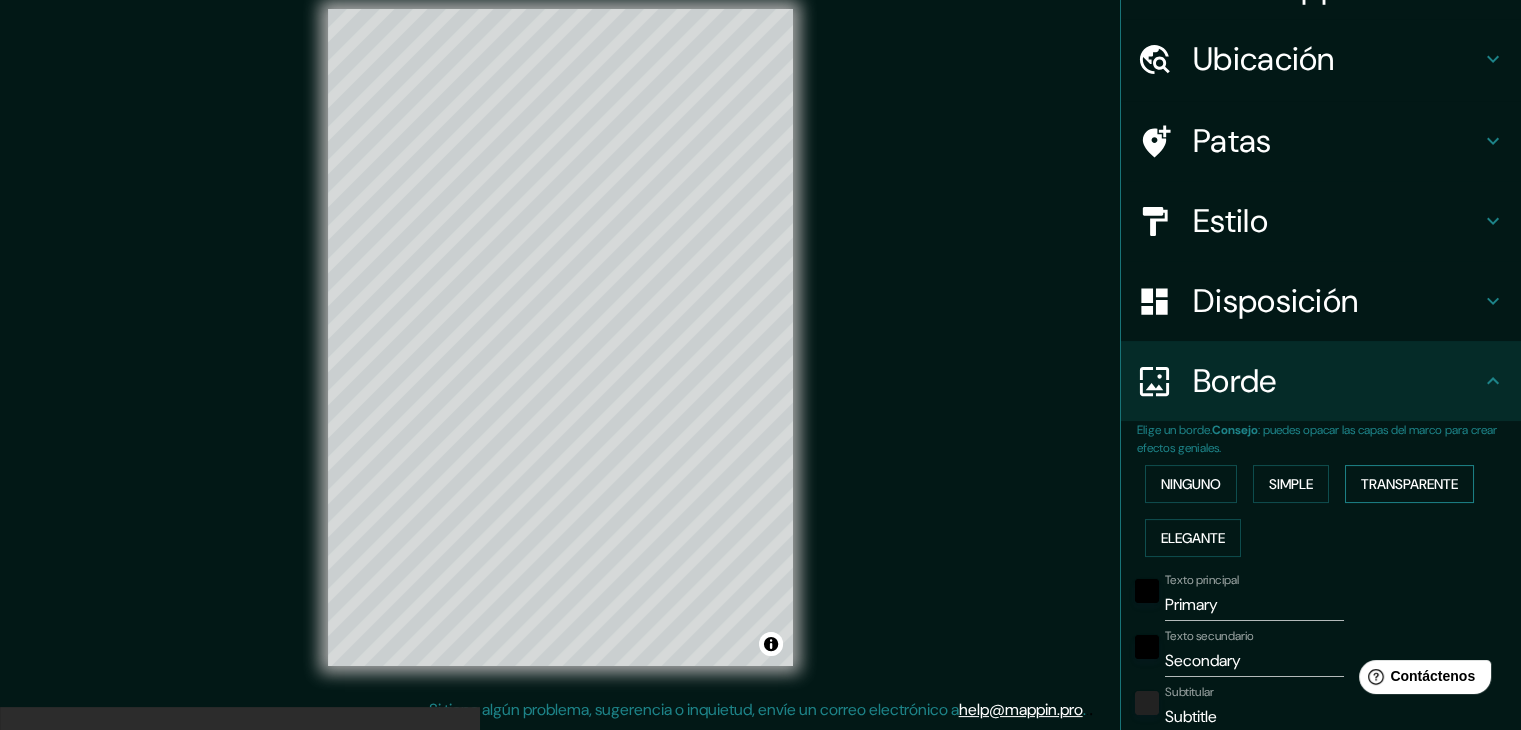click on "Transparente" at bounding box center (1409, 484) 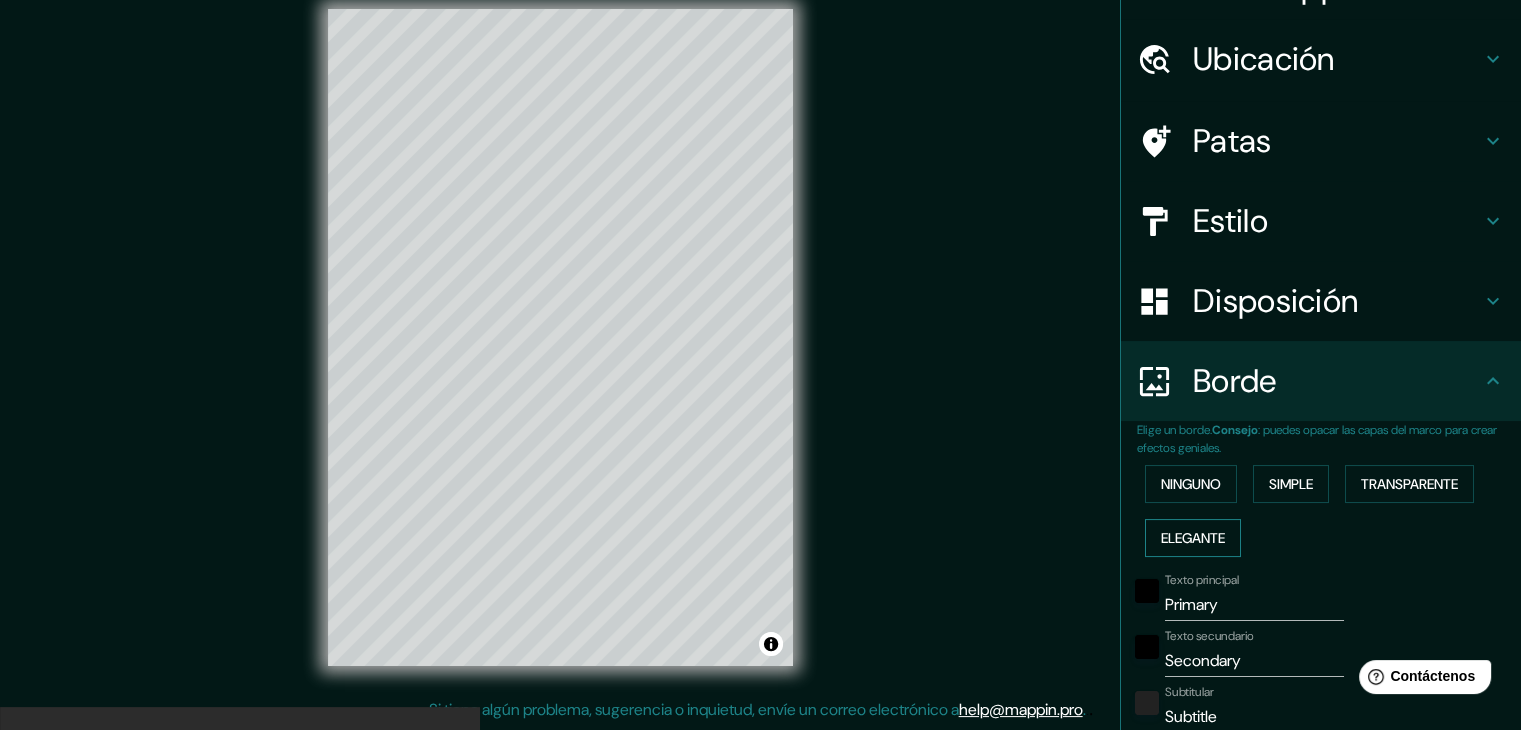 click on "Elegante" at bounding box center [1193, 538] 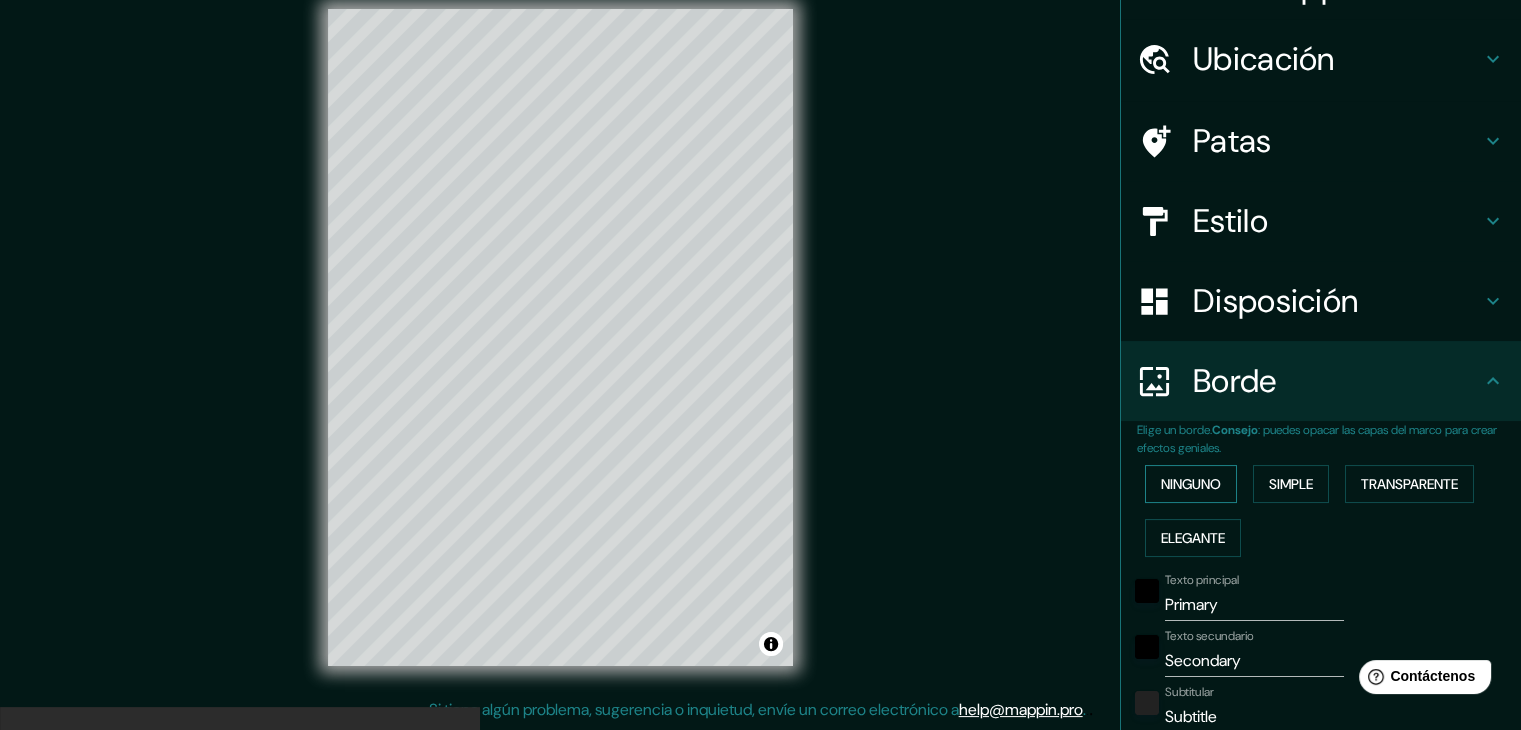 click on "Ninguno" at bounding box center [1191, 484] 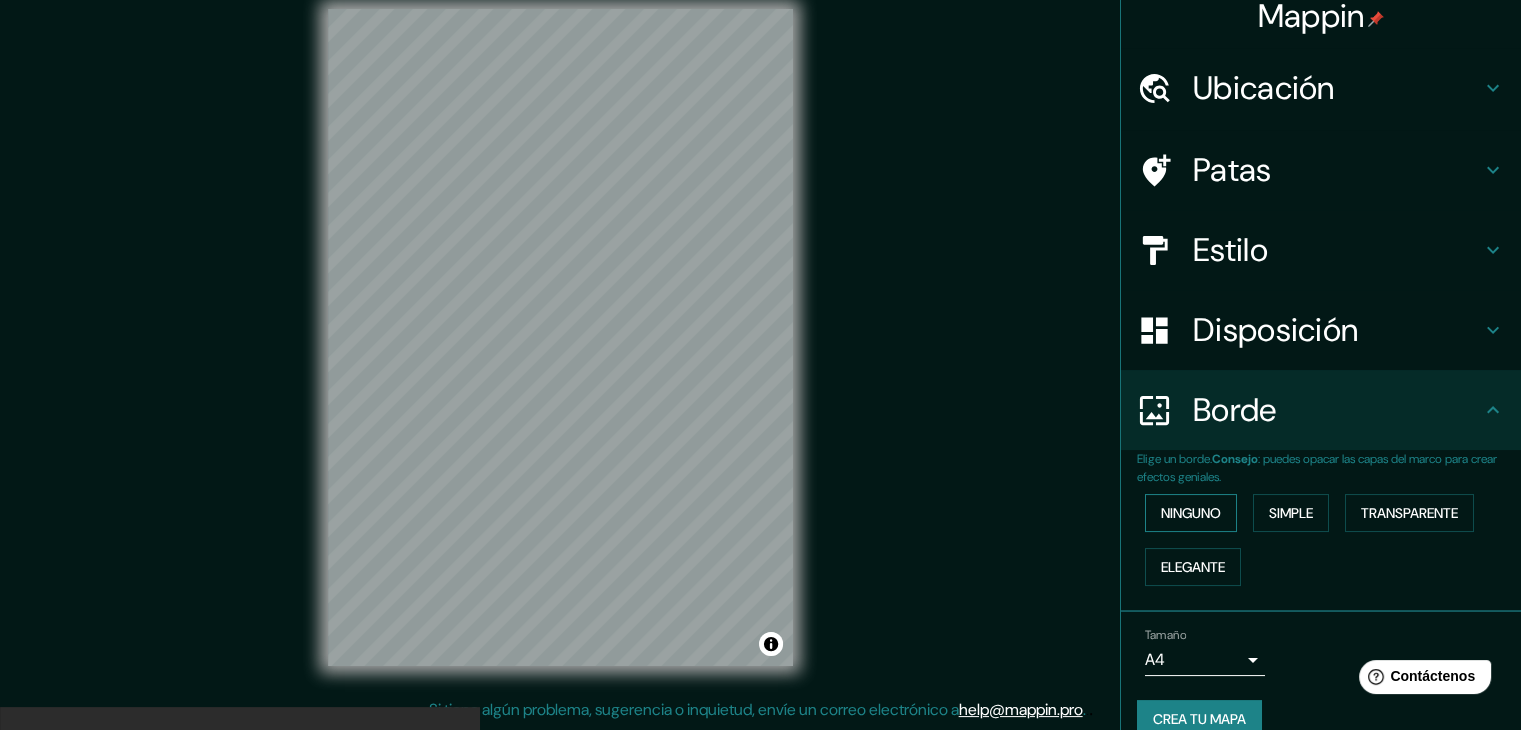 scroll, scrollTop: 0, scrollLeft: 0, axis: both 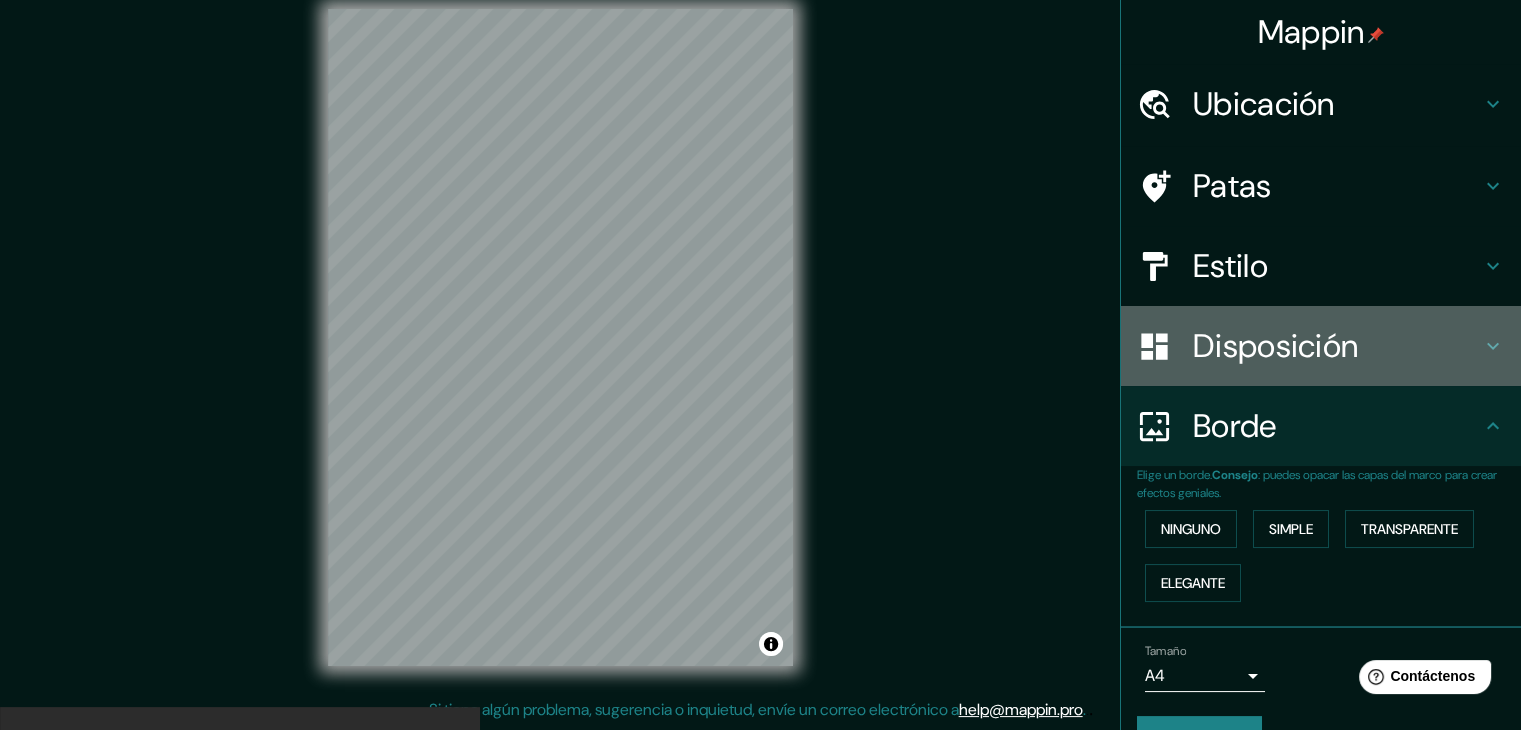 click on "Disposición" at bounding box center [1321, 346] 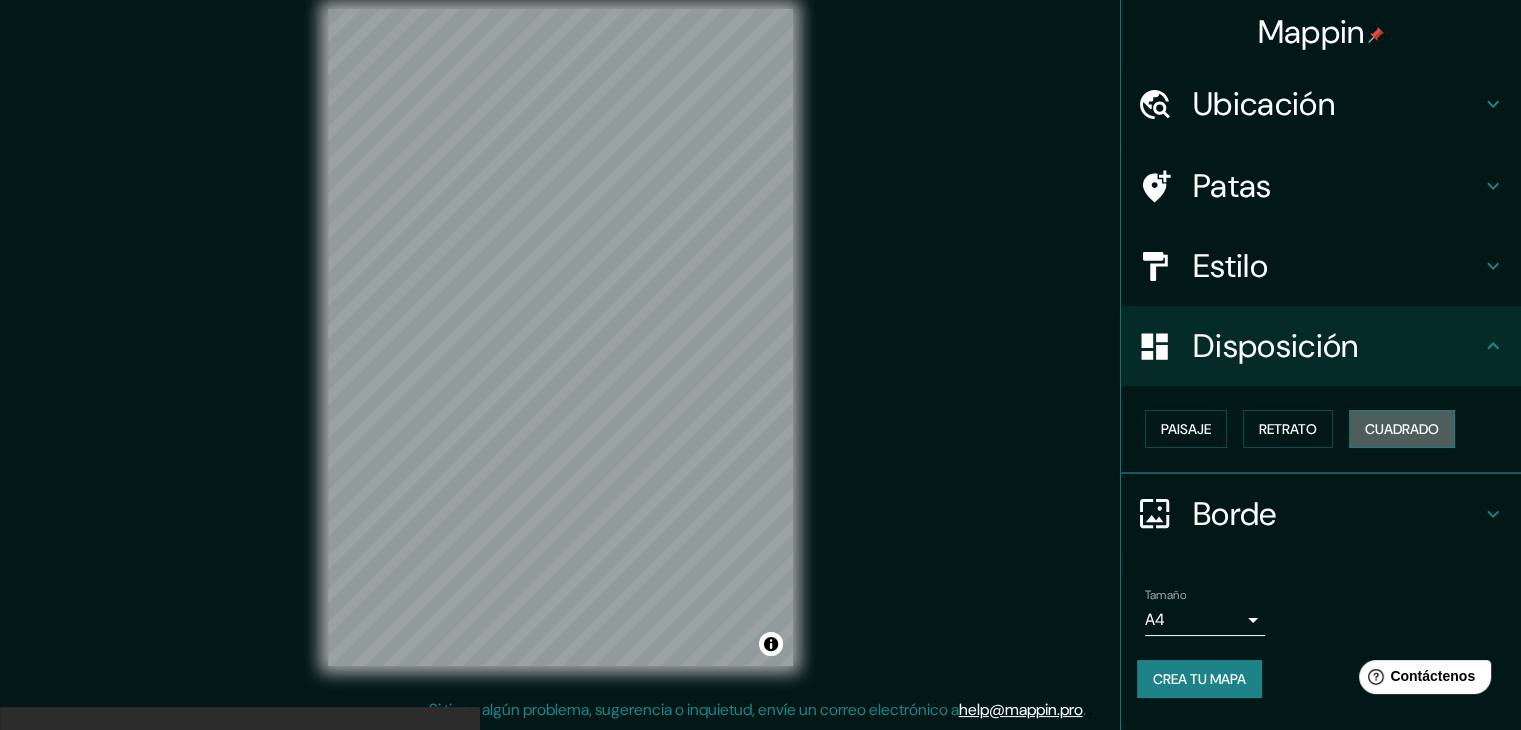 click on "Cuadrado" at bounding box center [1402, 429] 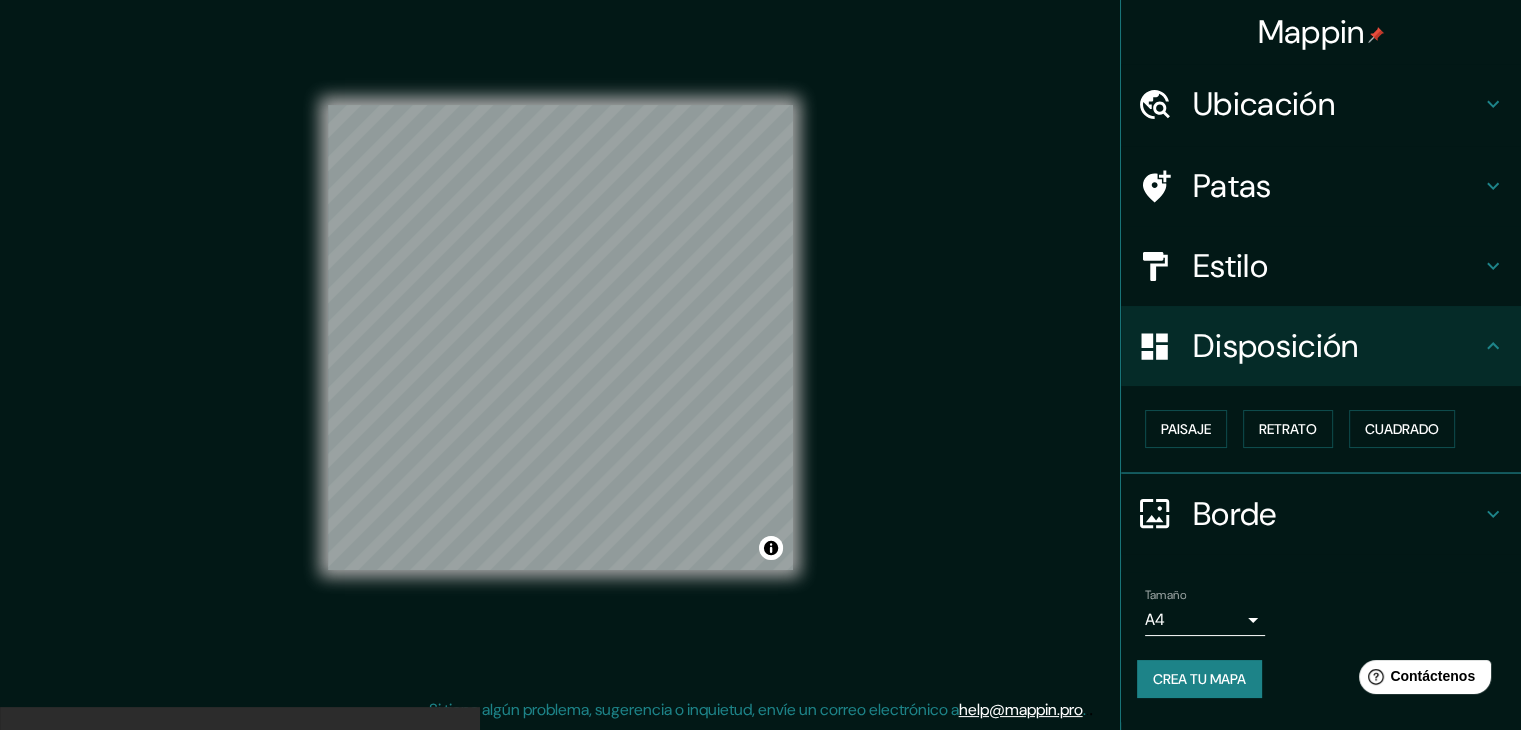 click on "Paisaje Retrato Cuadrado" at bounding box center (1329, 429) 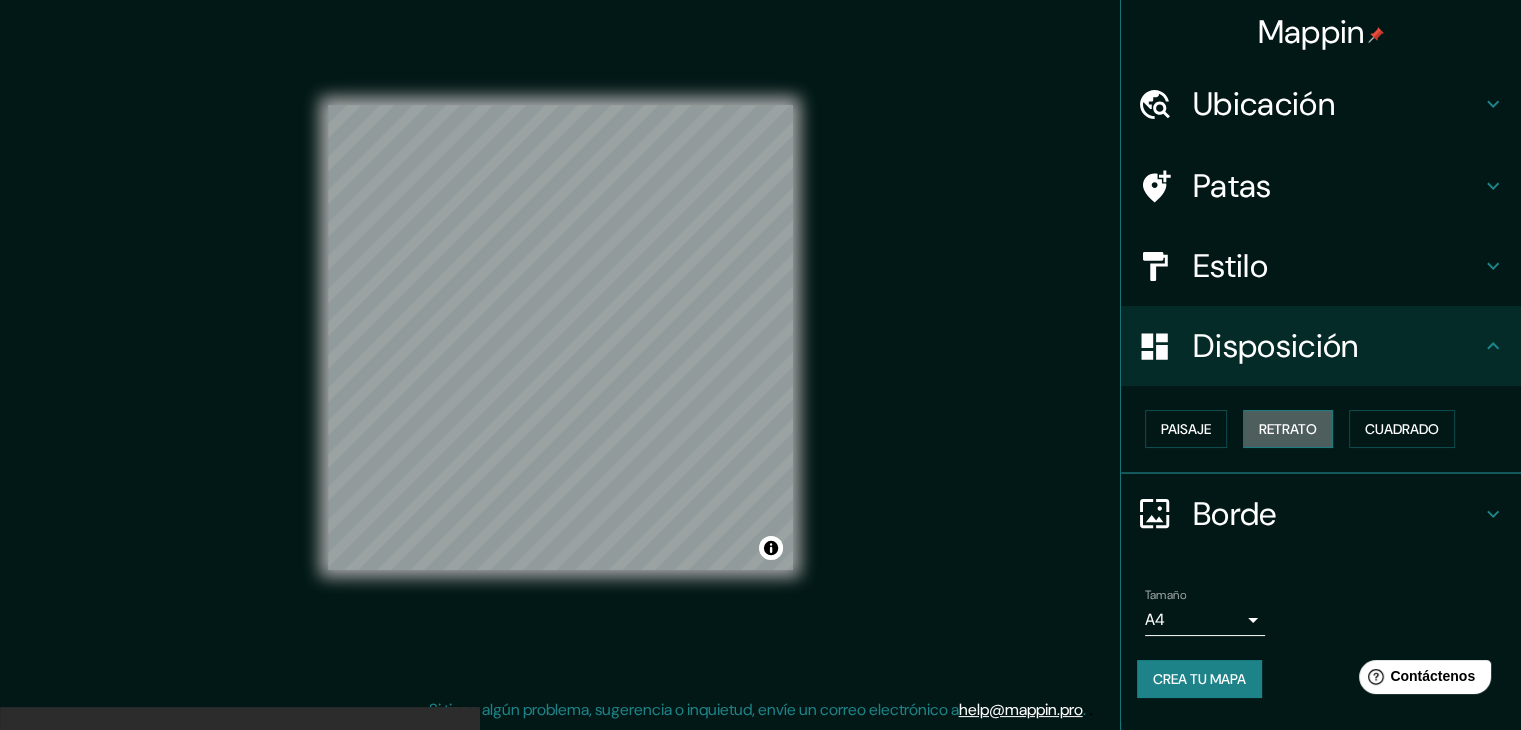 click on "Retrato" at bounding box center (1288, 429) 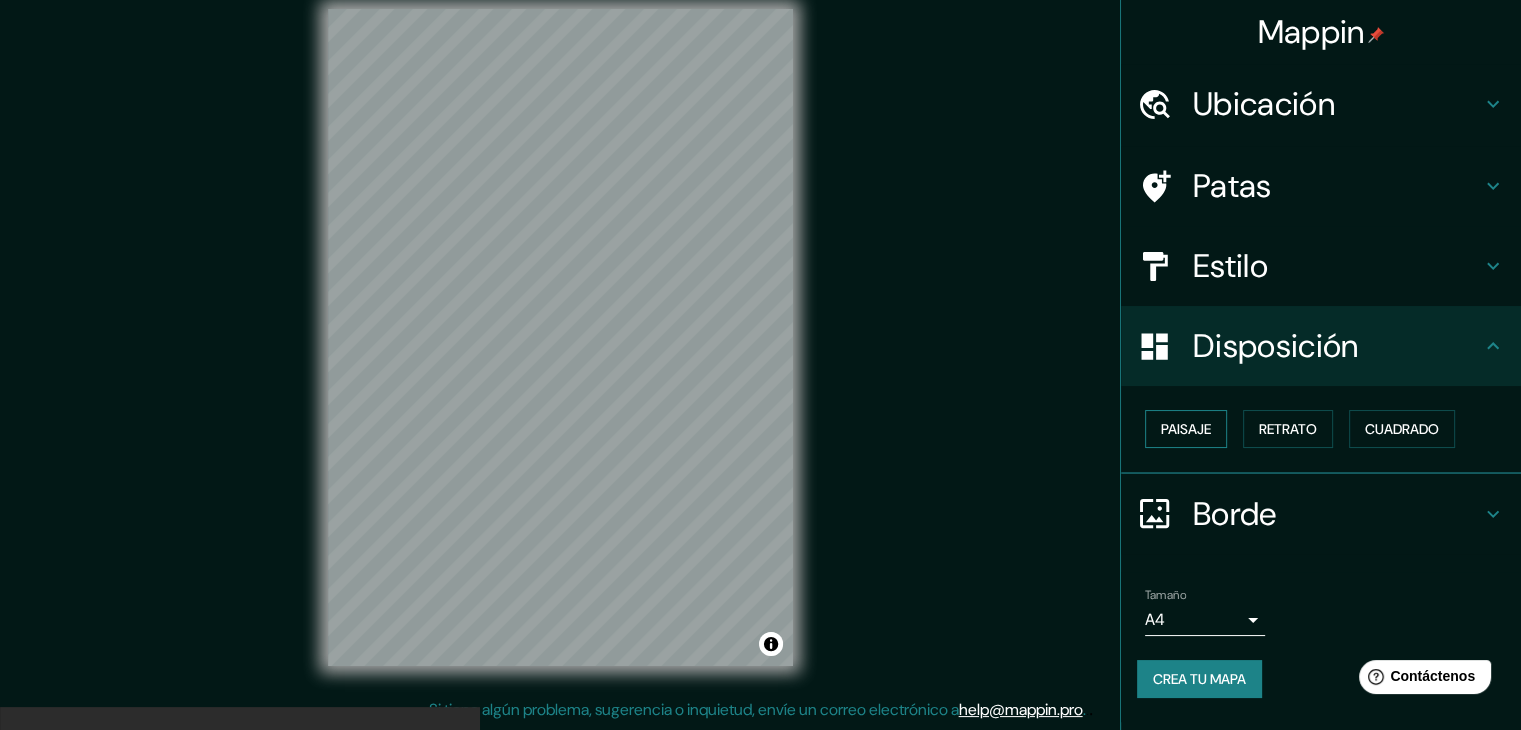 click on "Paisaje" at bounding box center (1186, 429) 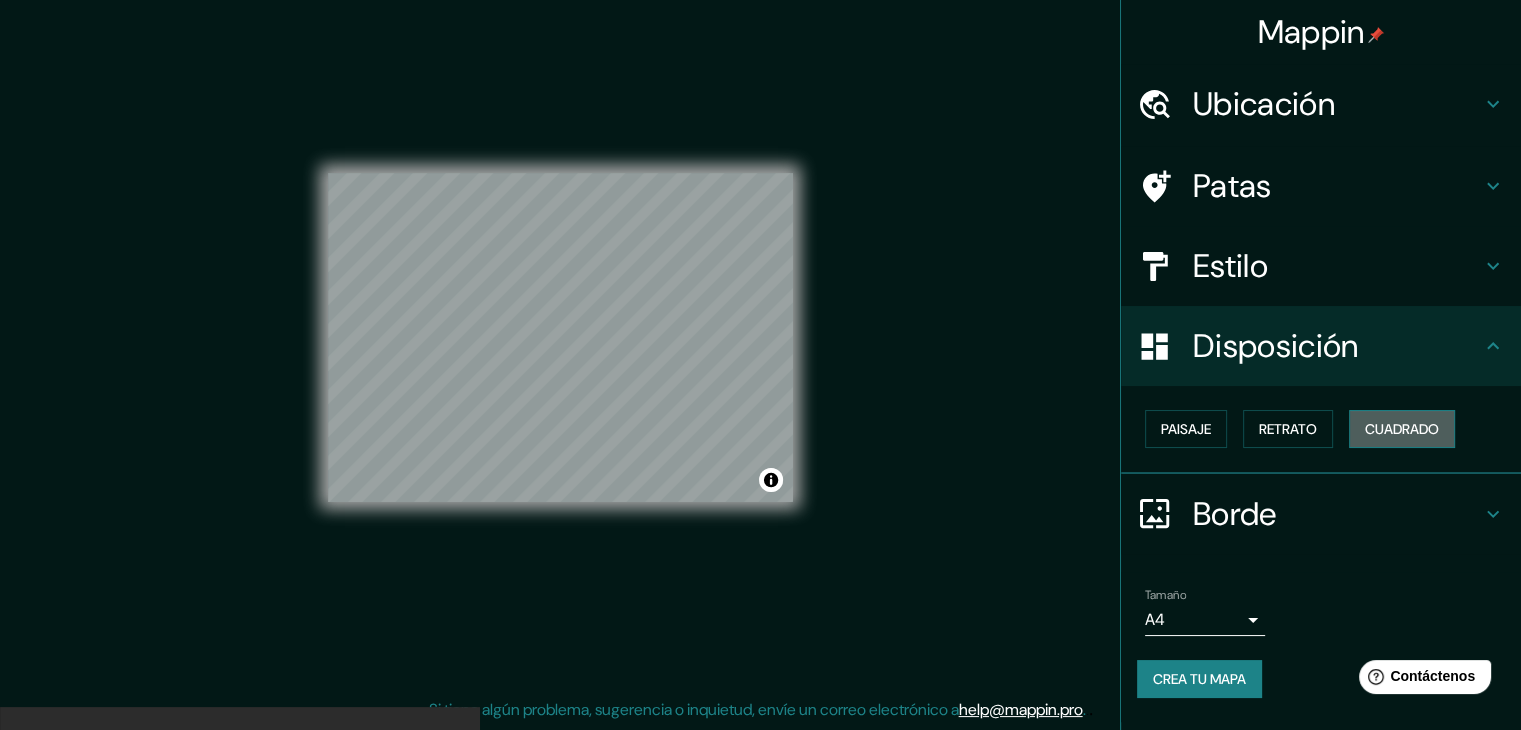 click on "Cuadrado" at bounding box center [1402, 429] 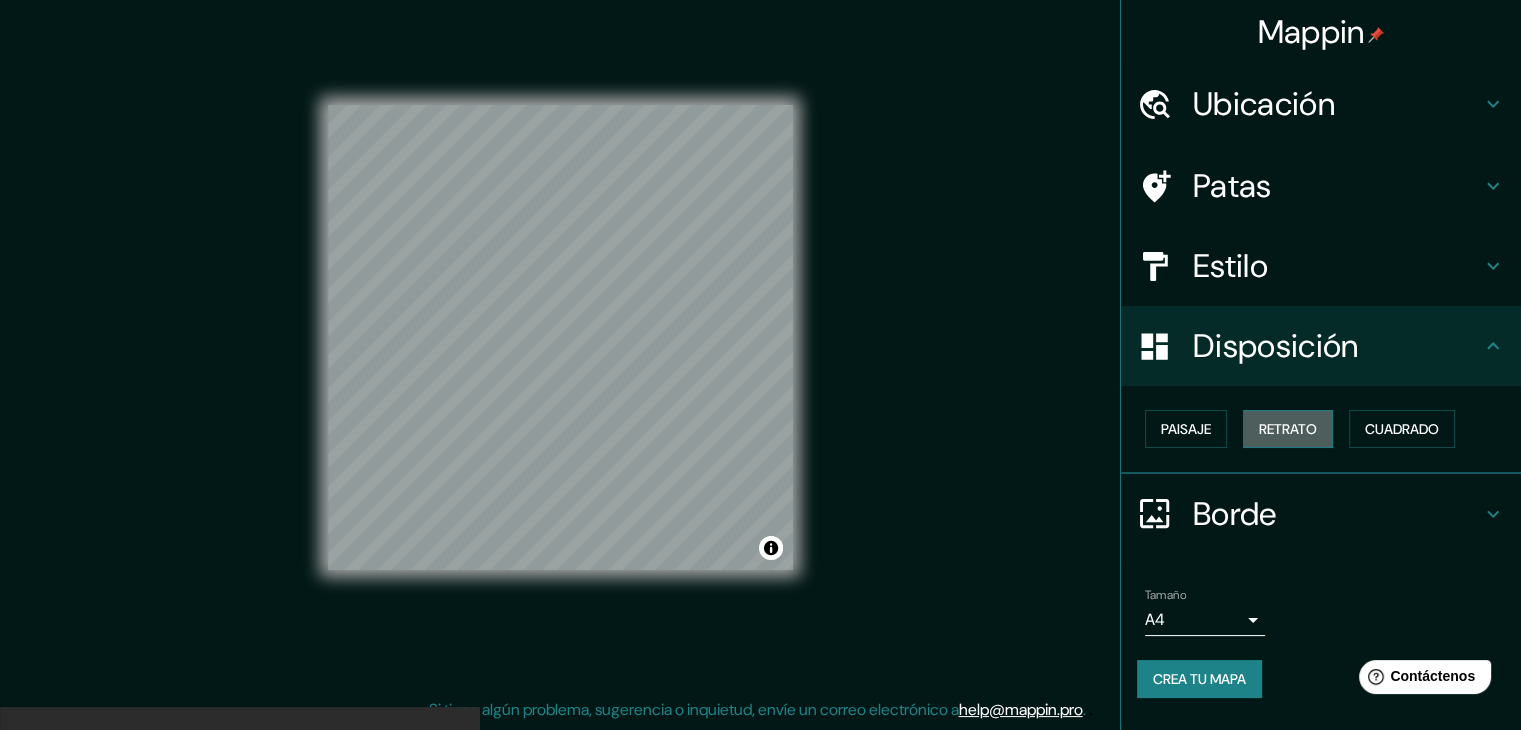click on "Retrato" at bounding box center [1288, 429] 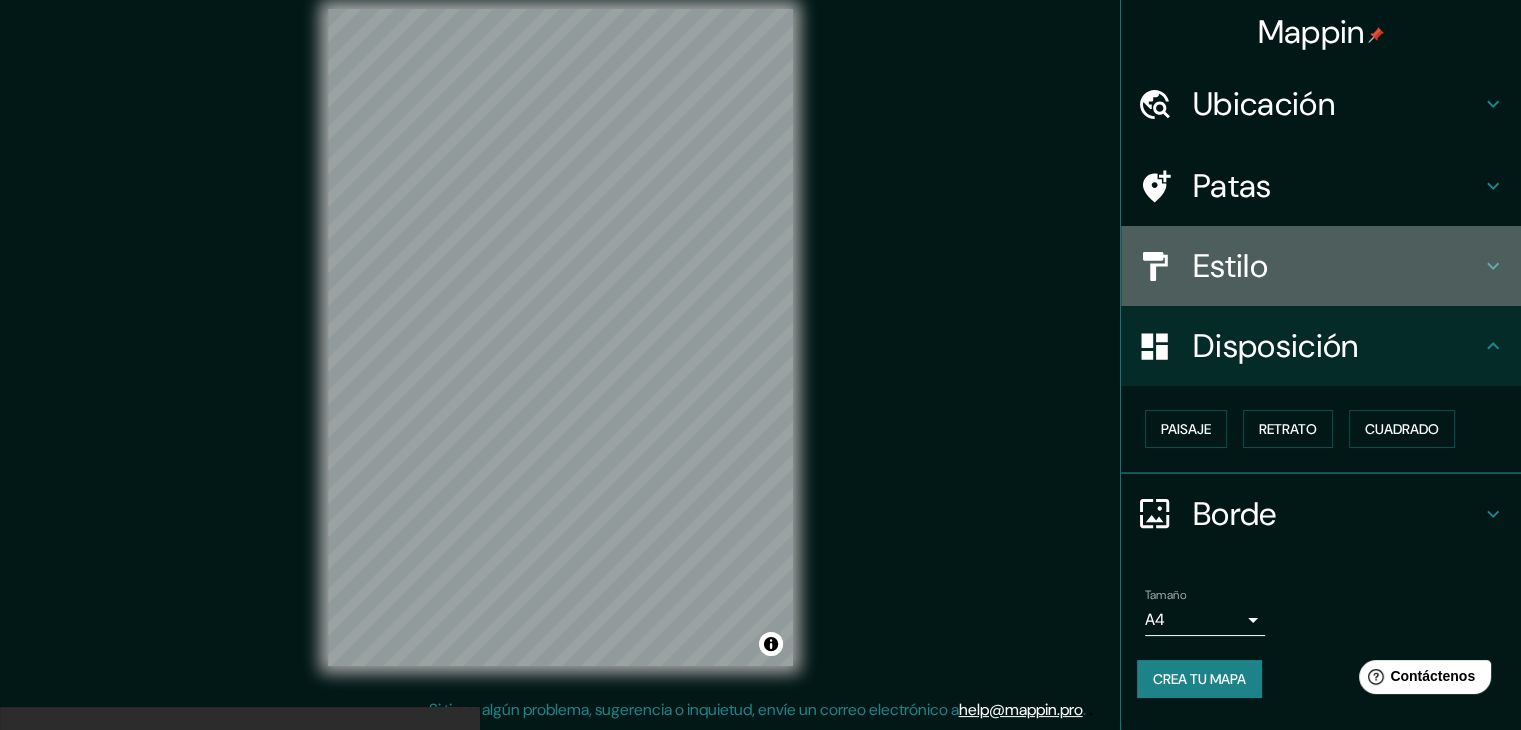 click on "Estilo" at bounding box center (1337, 266) 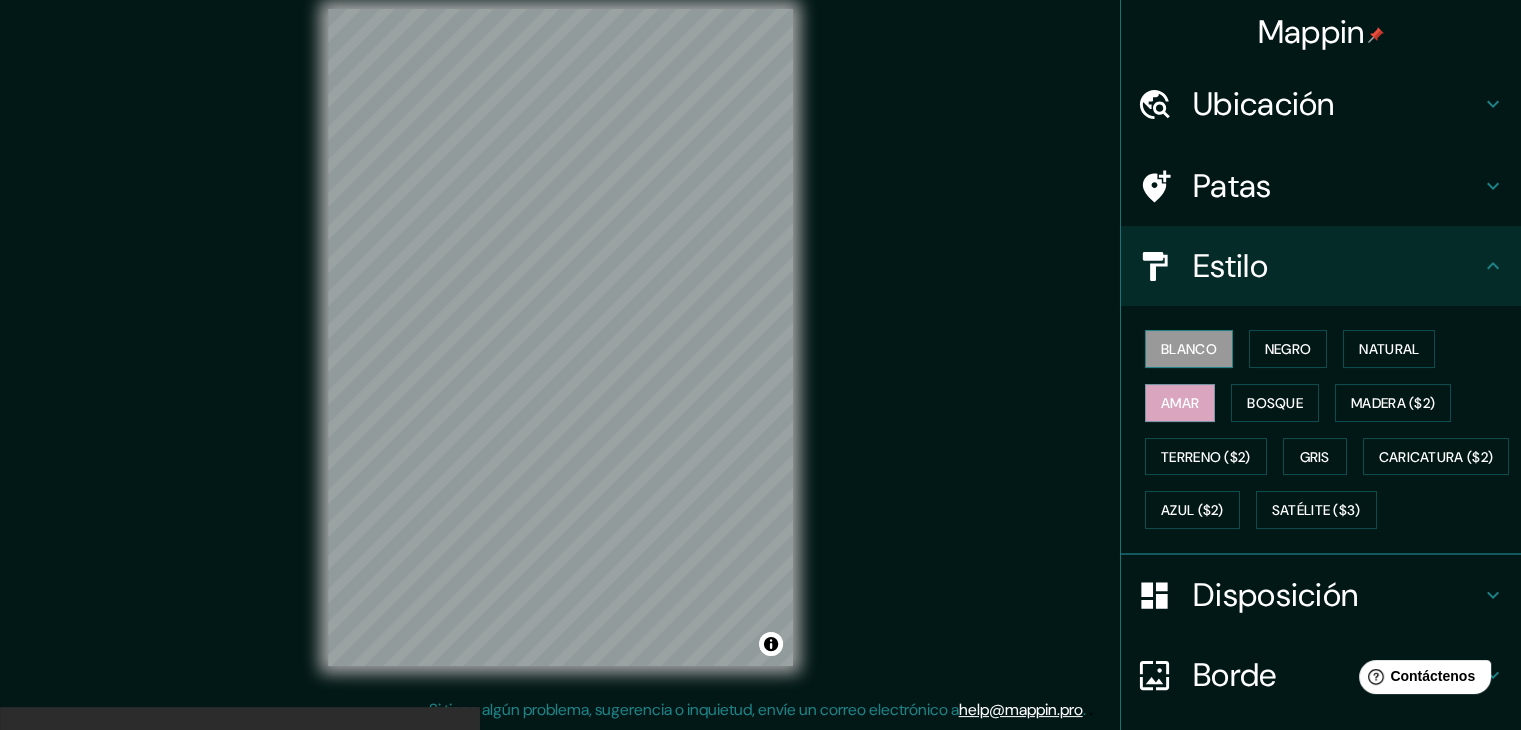 click on "Blanco" at bounding box center (1189, 349) 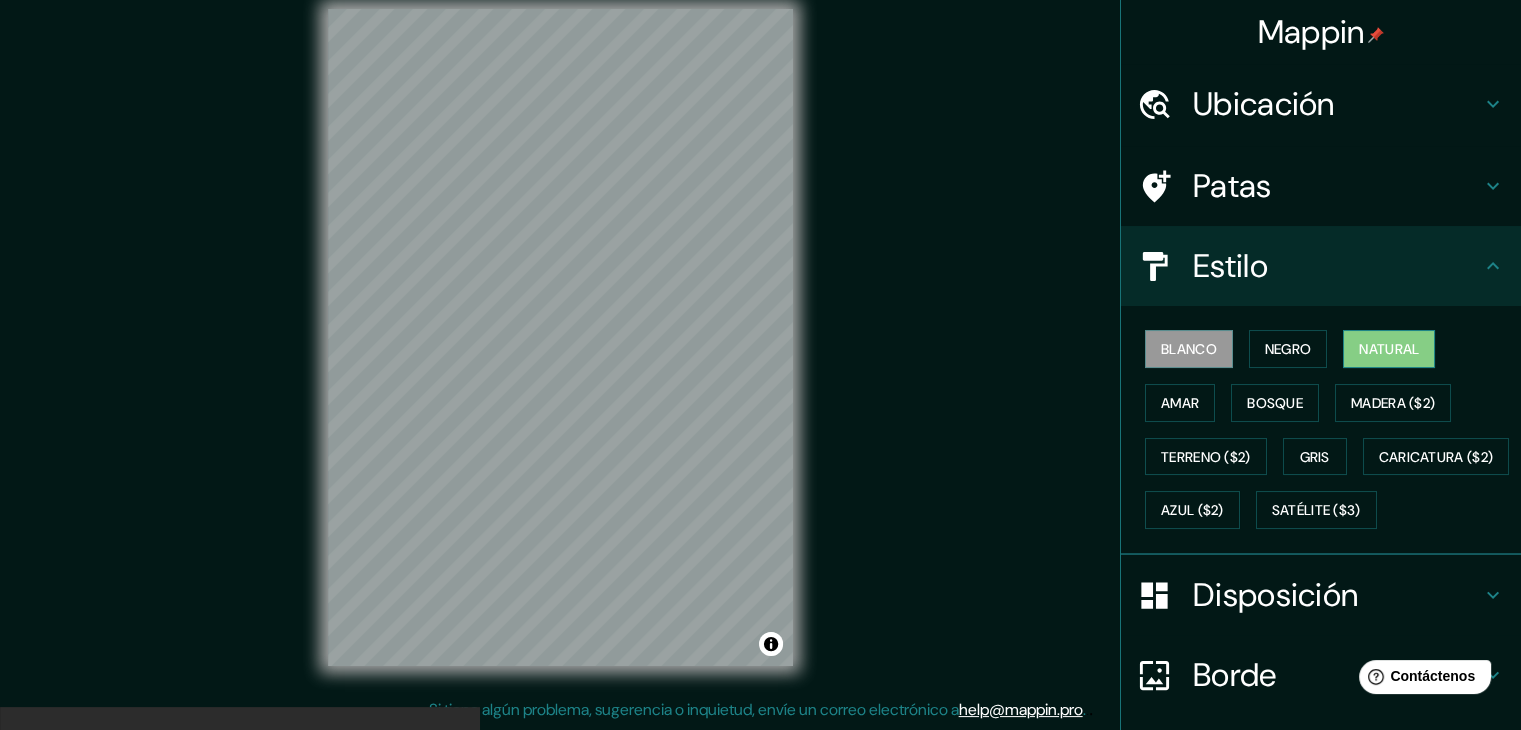 click on "Natural" at bounding box center (1389, 349) 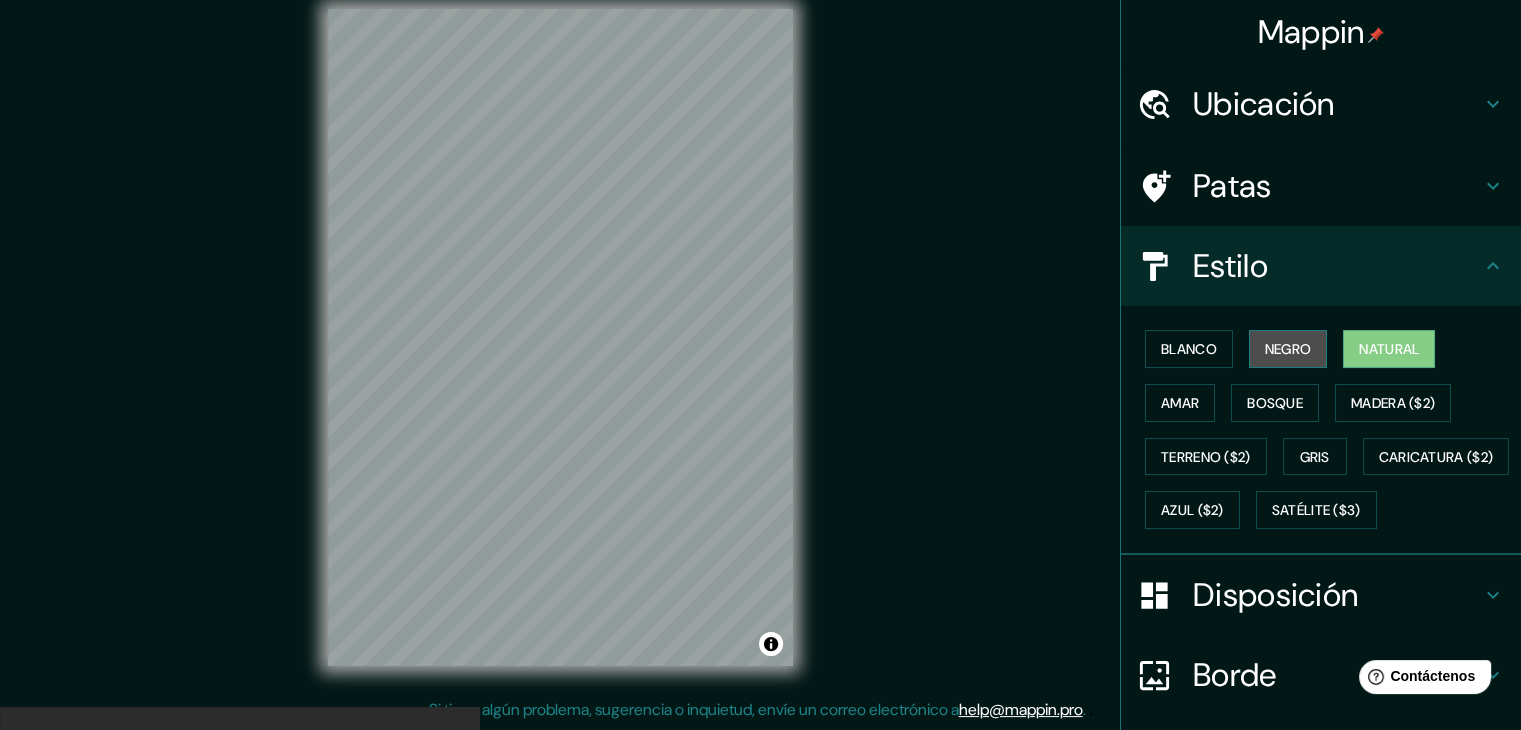 click on "Negro" at bounding box center (1288, 349) 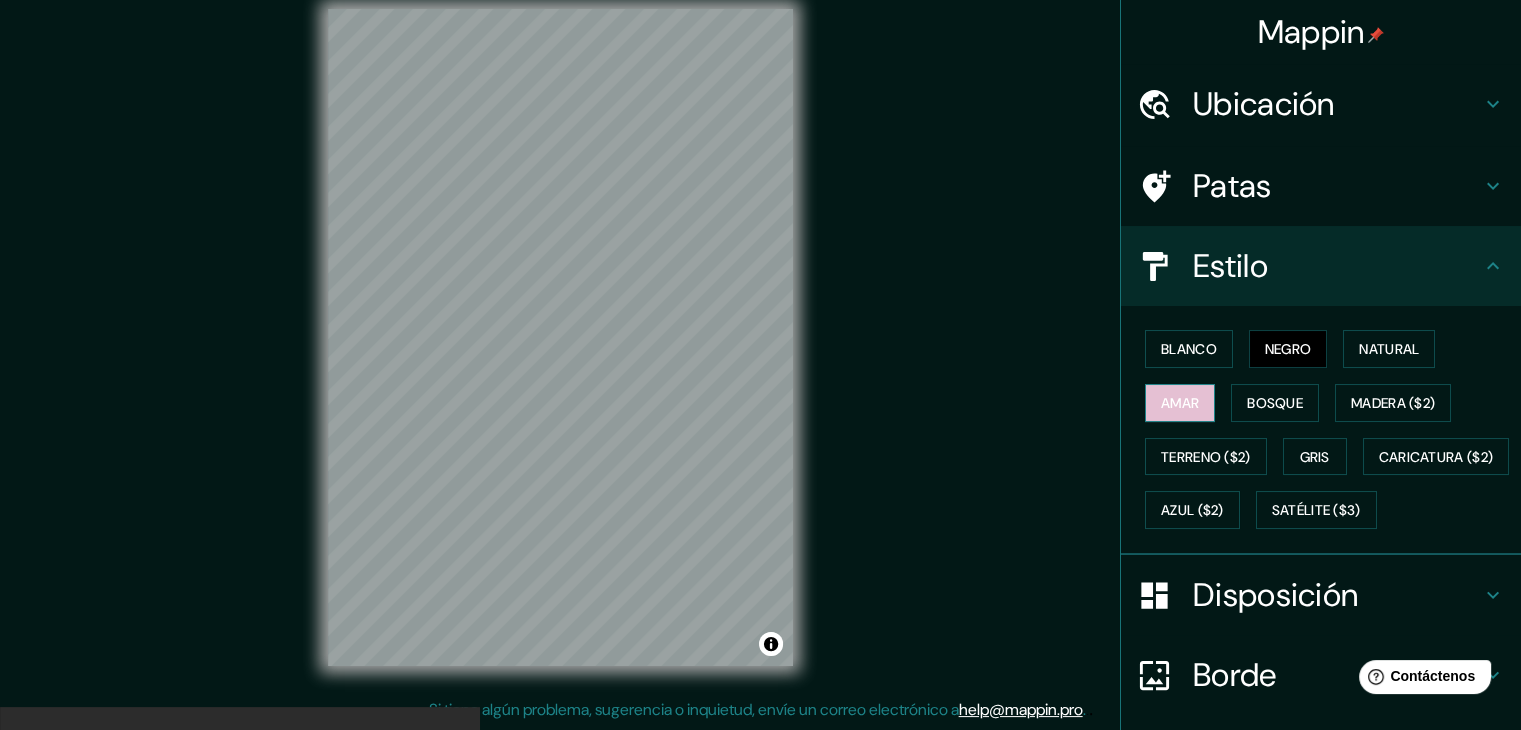 click on "Amar" at bounding box center [1180, 403] 